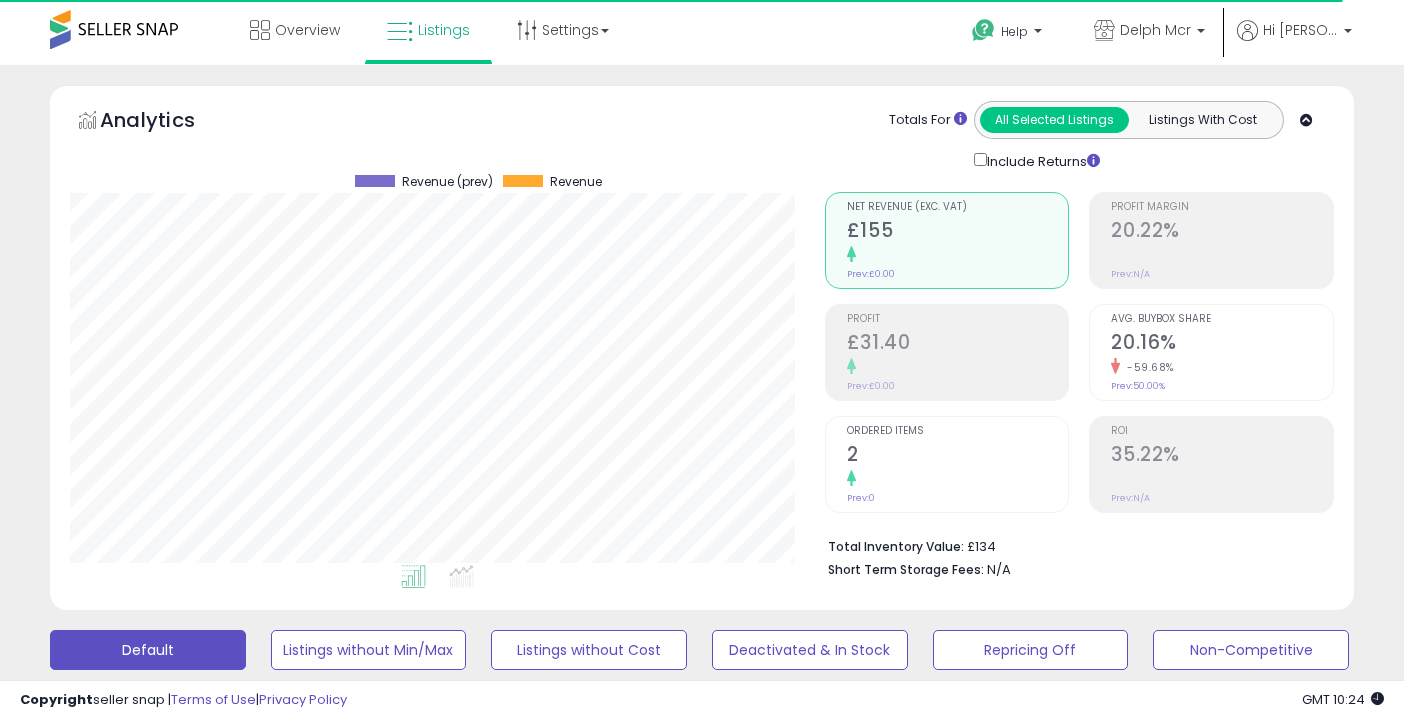 scroll, scrollTop: 0, scrollLeft: 0, axis: both 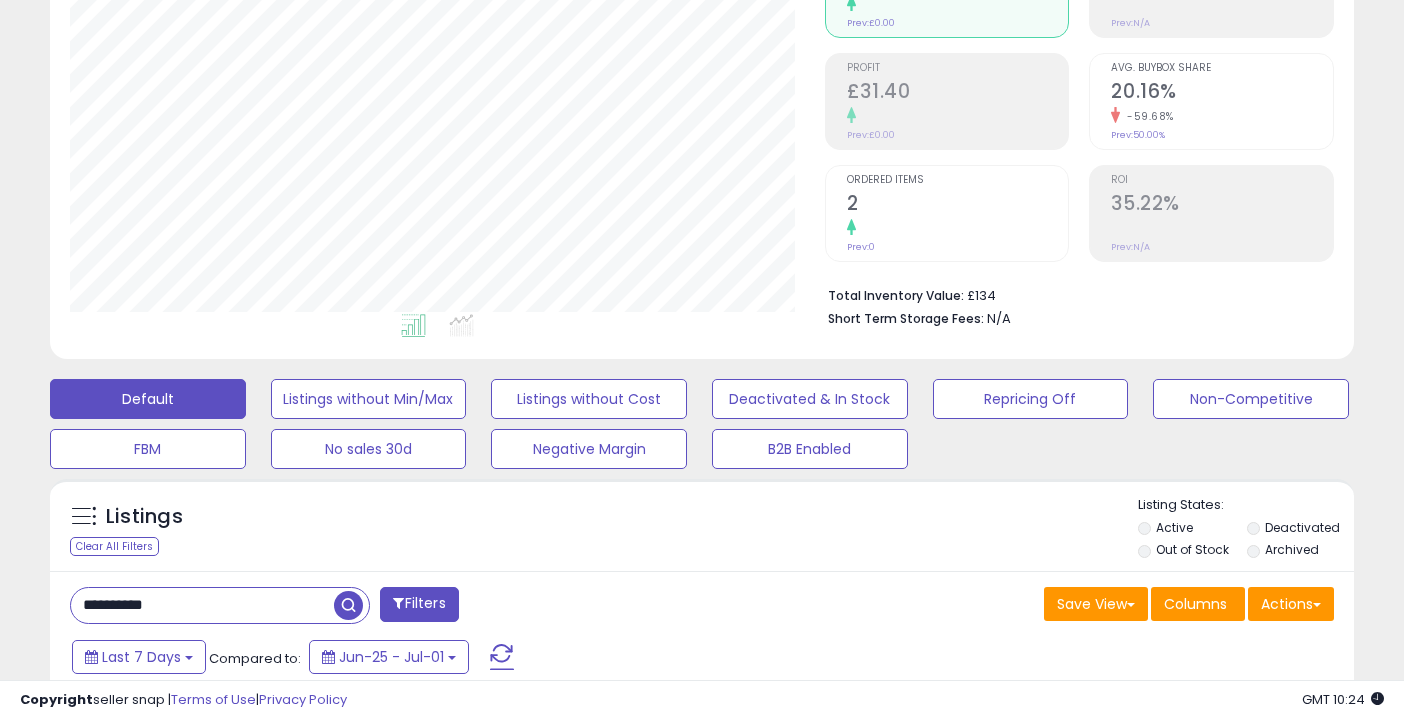 click on "**********" at bounding box center [202, 605] 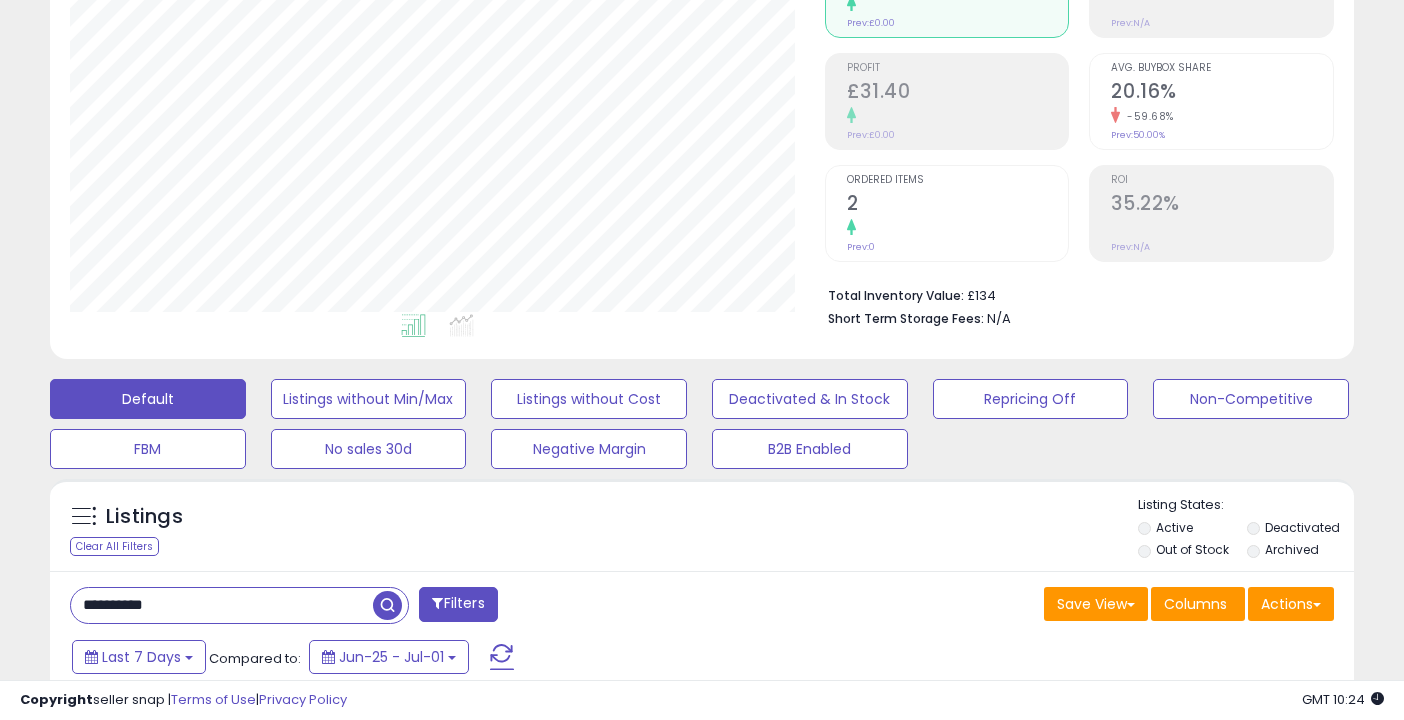 paste 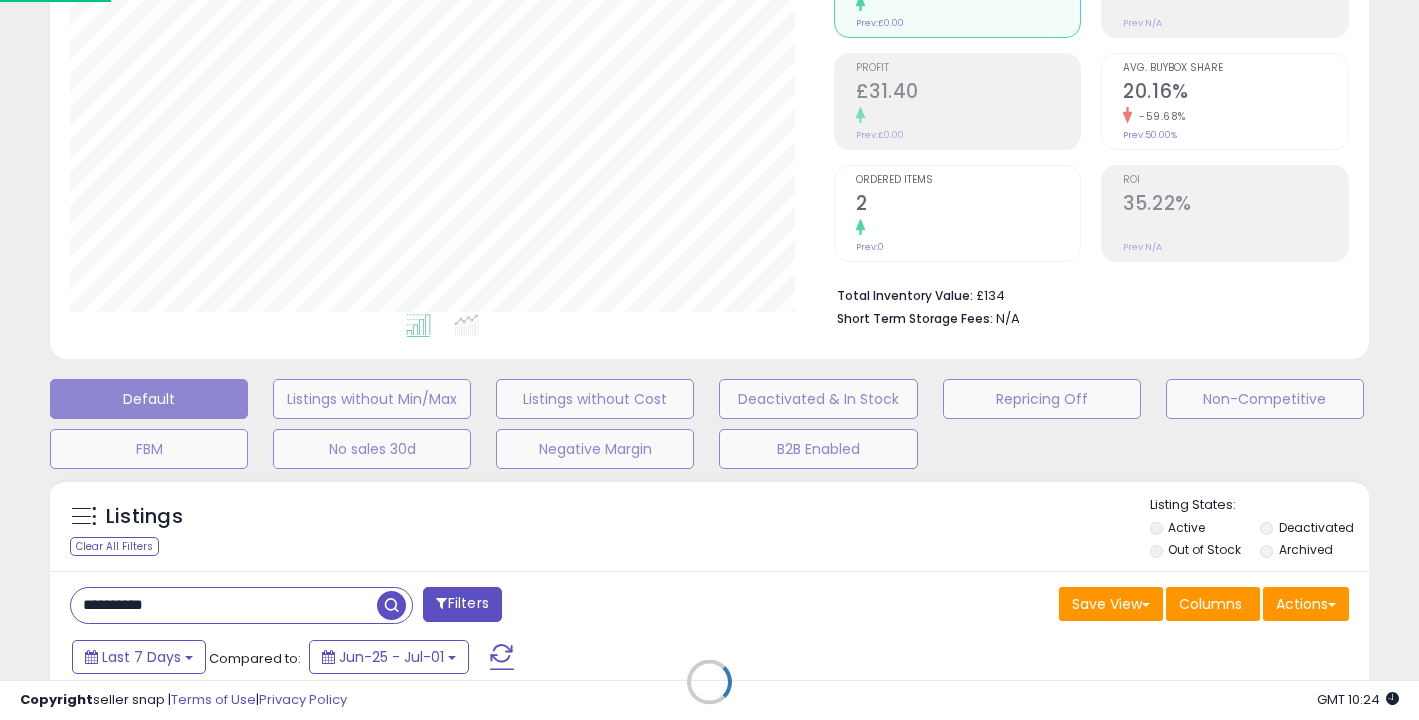 scroll, scrollTop: 999590, scrollLeft: 999236, axis: both 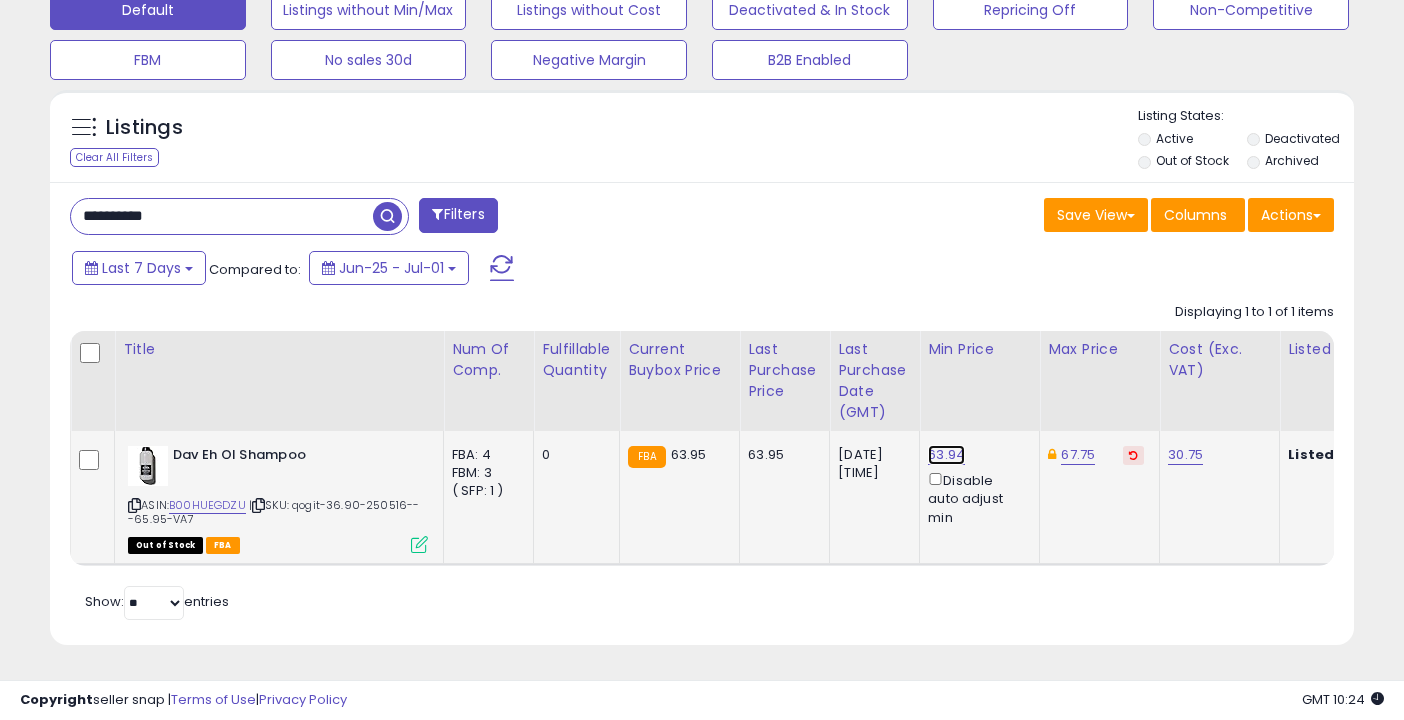 click on "63.94" at bounding box center [946, 455] 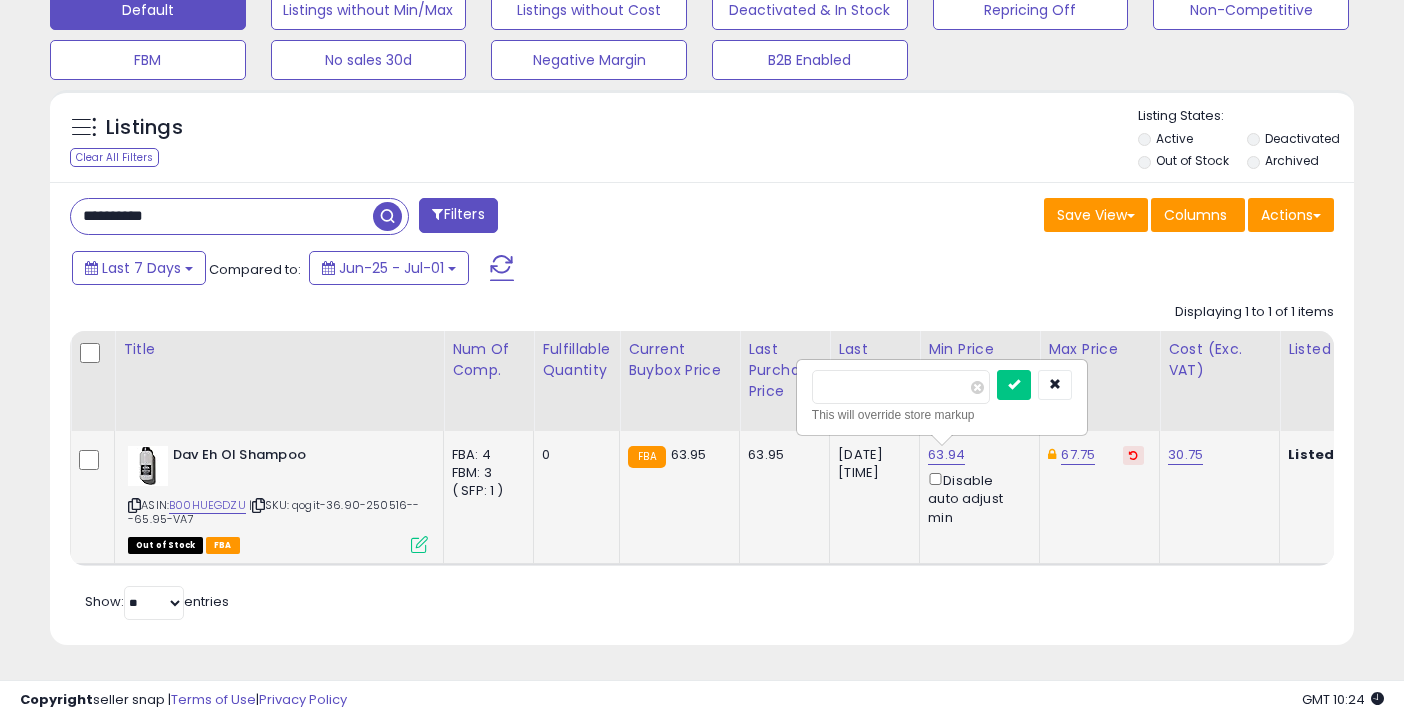 click on "*****" at bounding box center (901, 387) 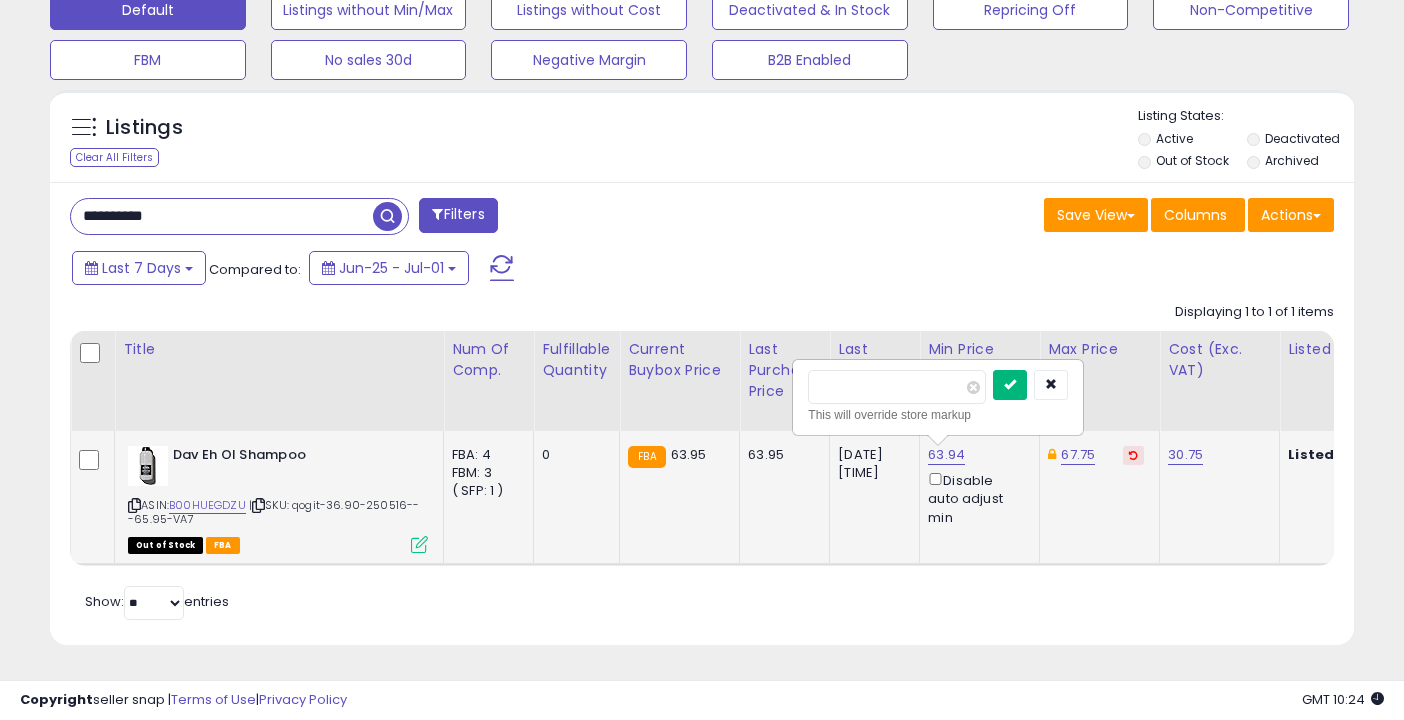 click at bounding box center (1010, 385) 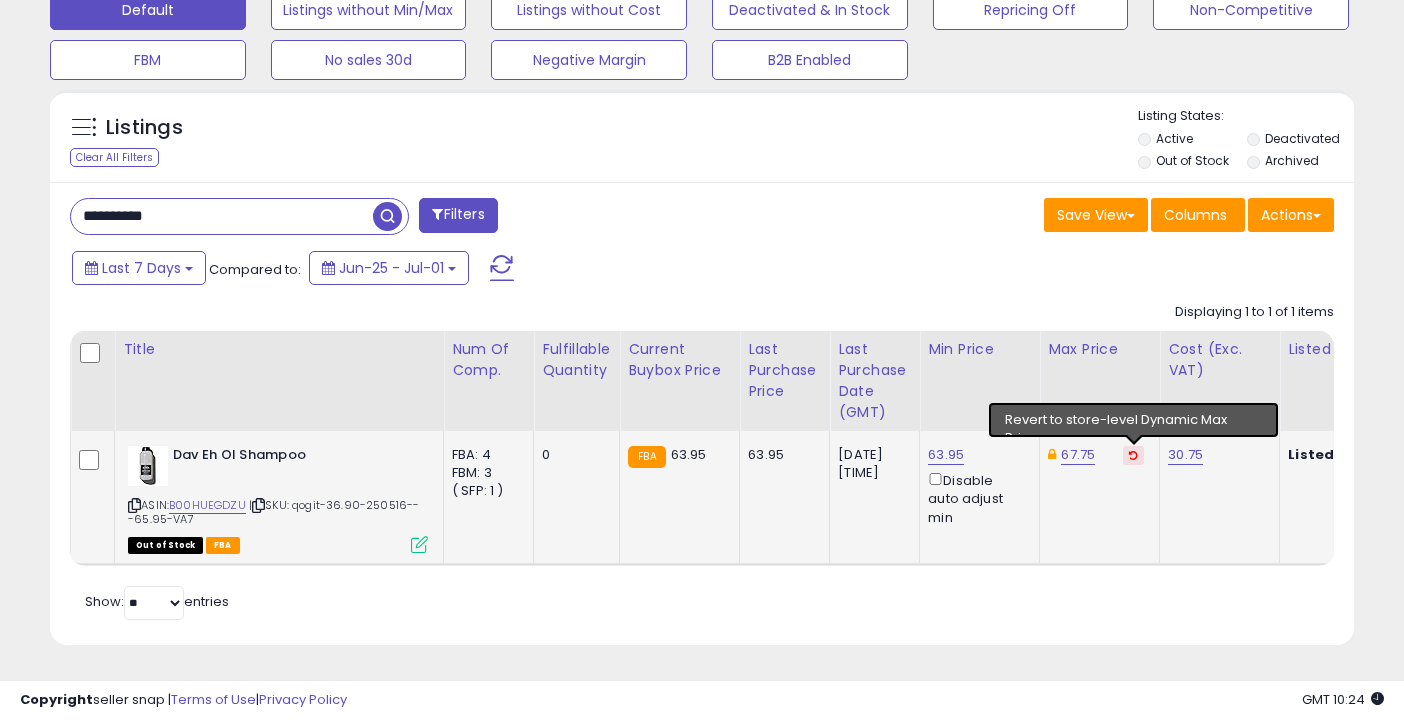click at bounding box center [1133, 455] 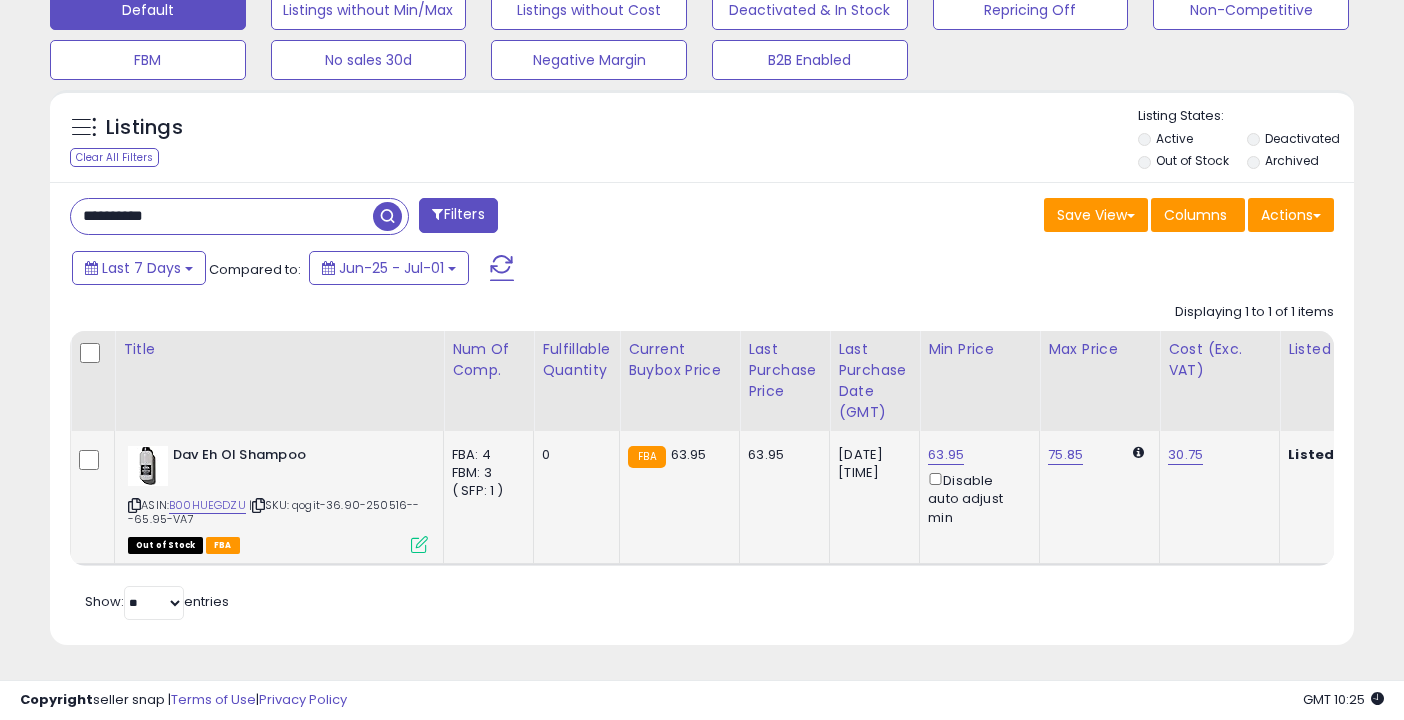 click on "**********" at bounding box center (222, 216) 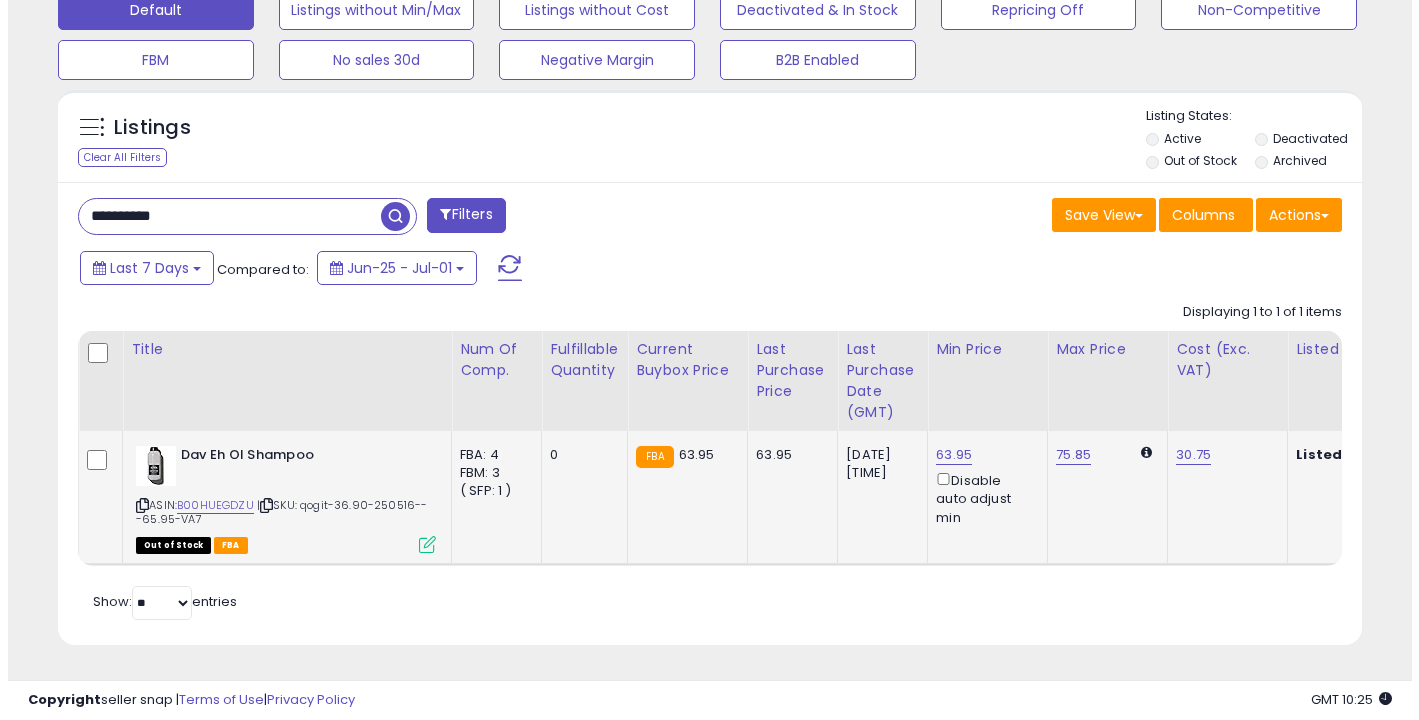 scroll, scrollTop: 521, scrollLeft: 0, axis: vertical 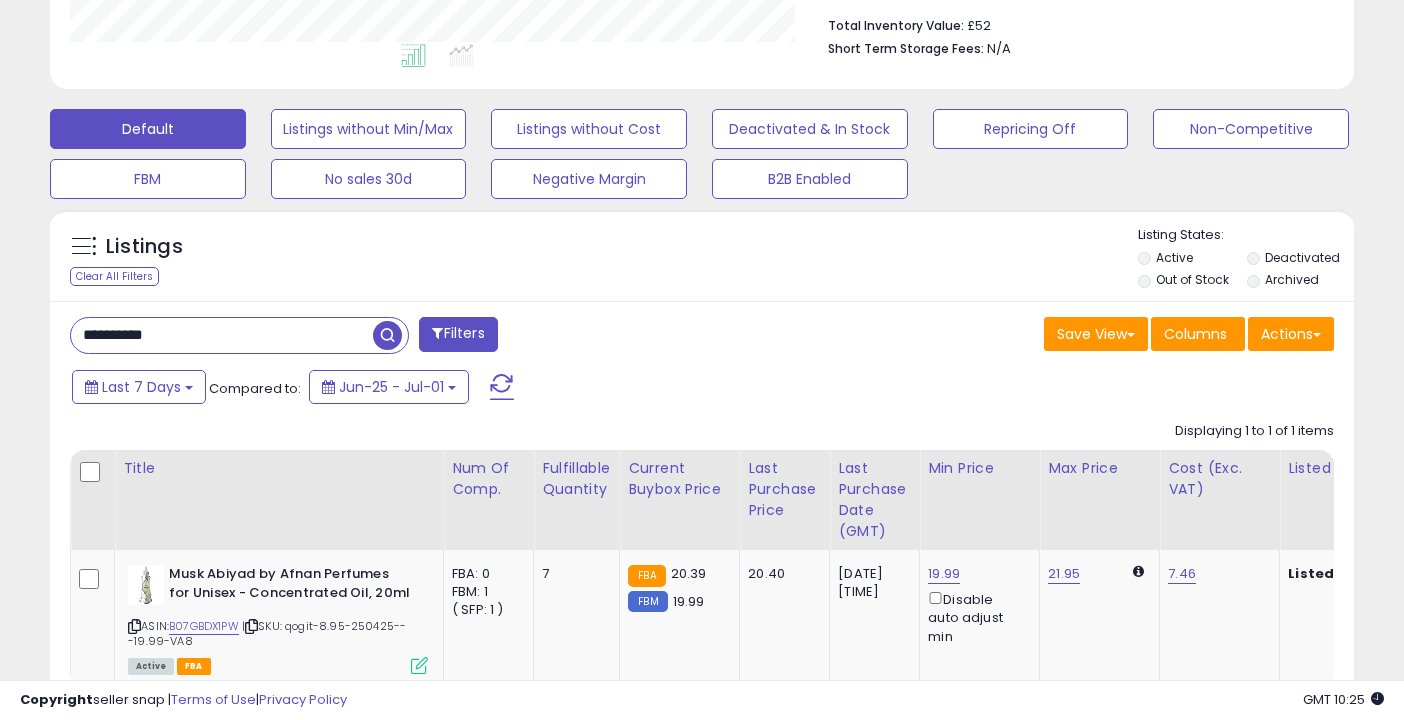 click on "**********" at bounding box center [222, 335] 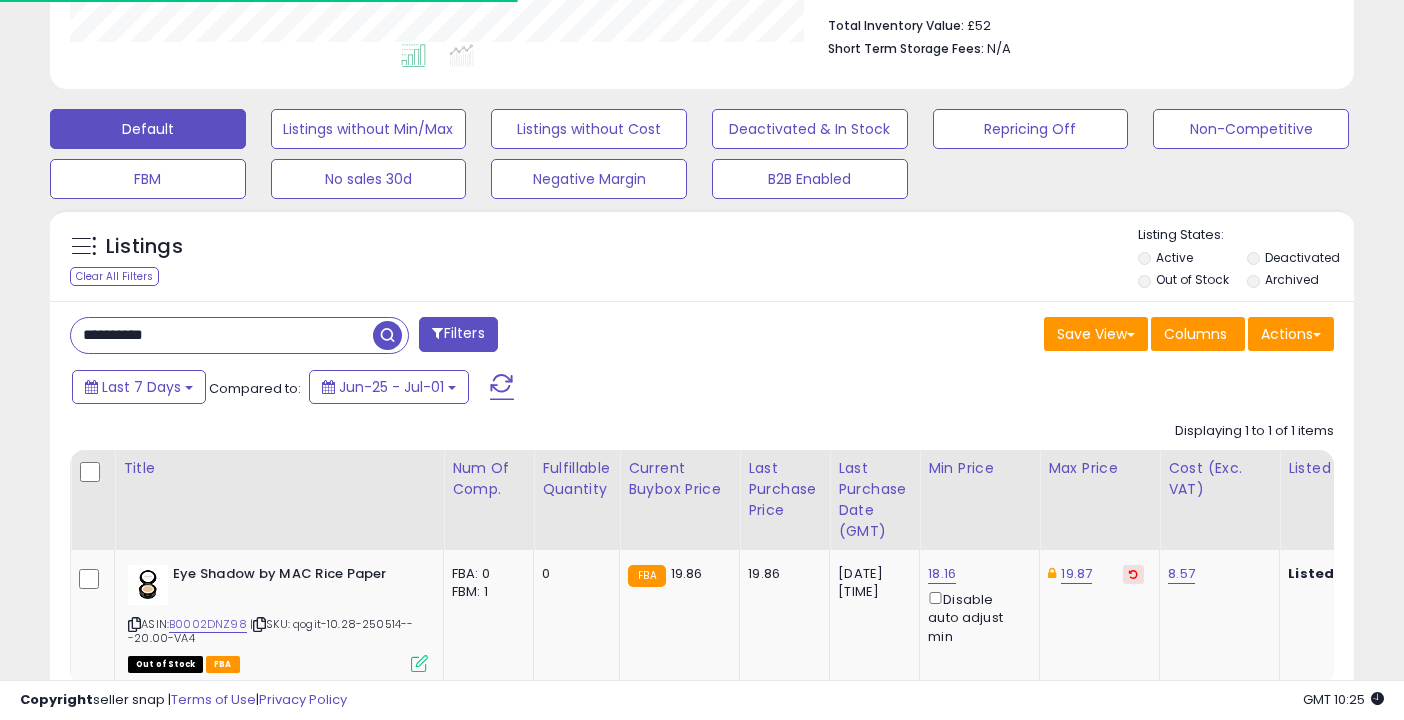 scroll, scrollTop: 410, scrollLeft: 754, axis: both 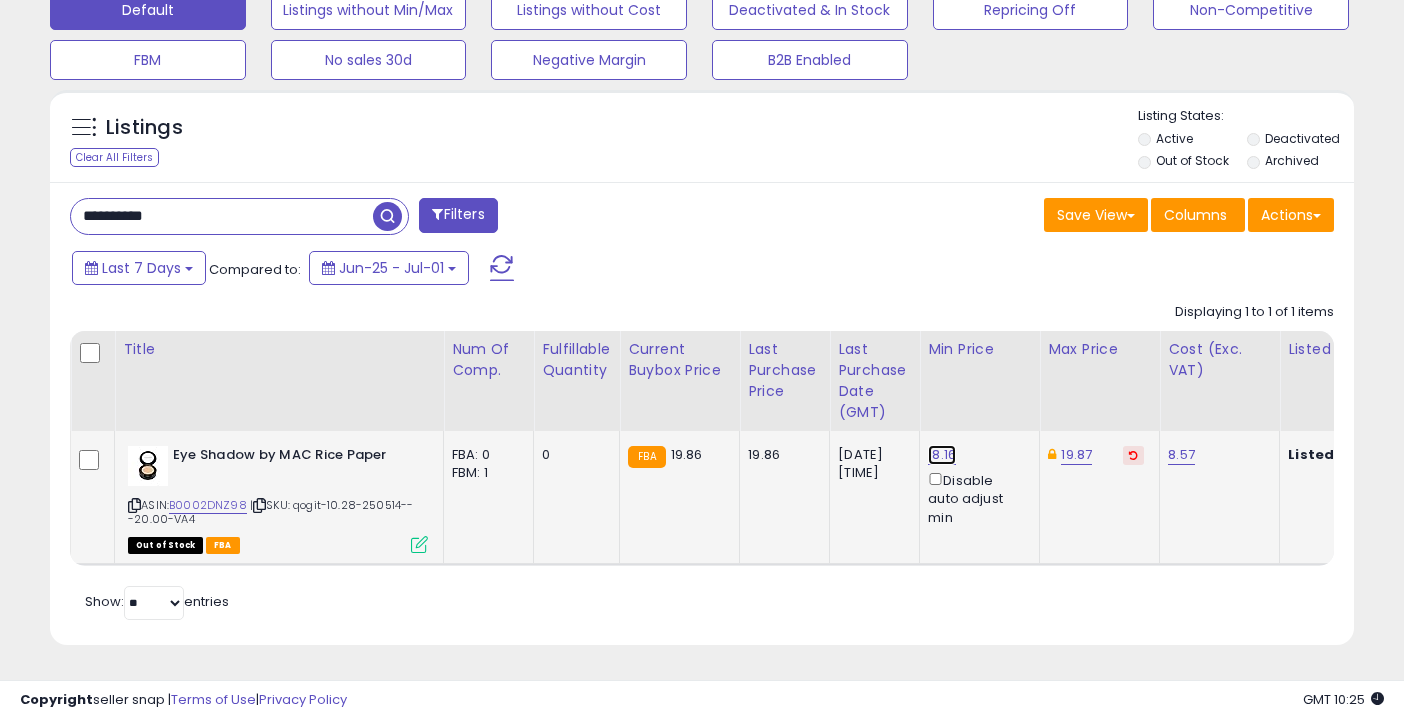 click on "18.16" at bounding box center (942, 455) 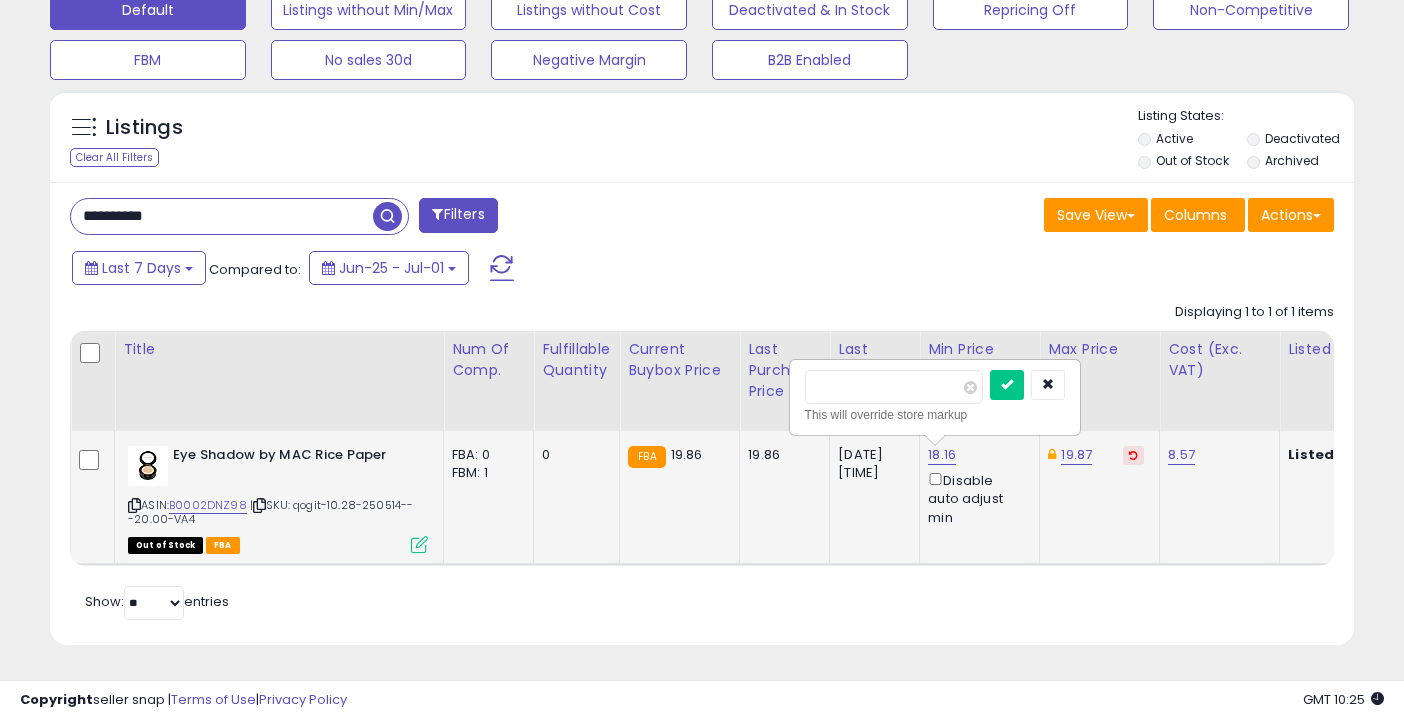 click on "*****" at bounding box center (894, 387) 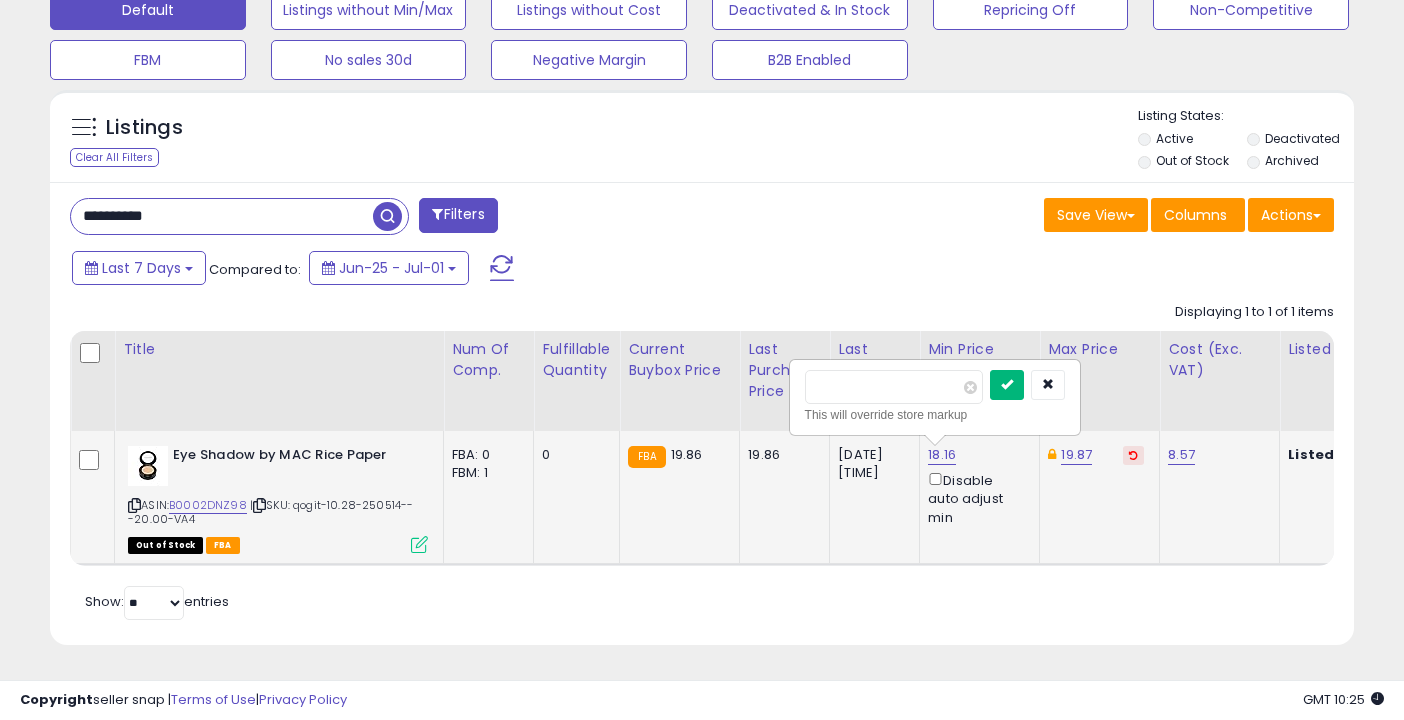 type on "*****" 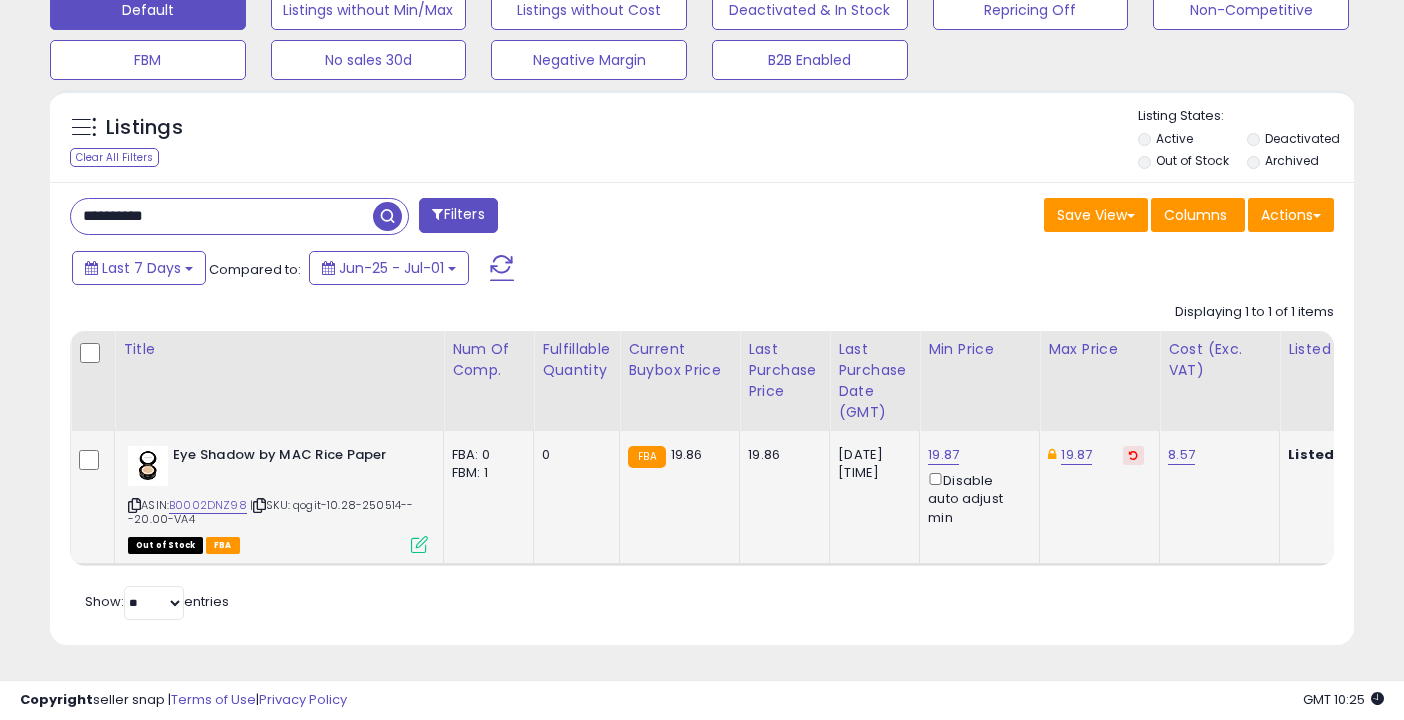 click at bounding box center [1133, 455] 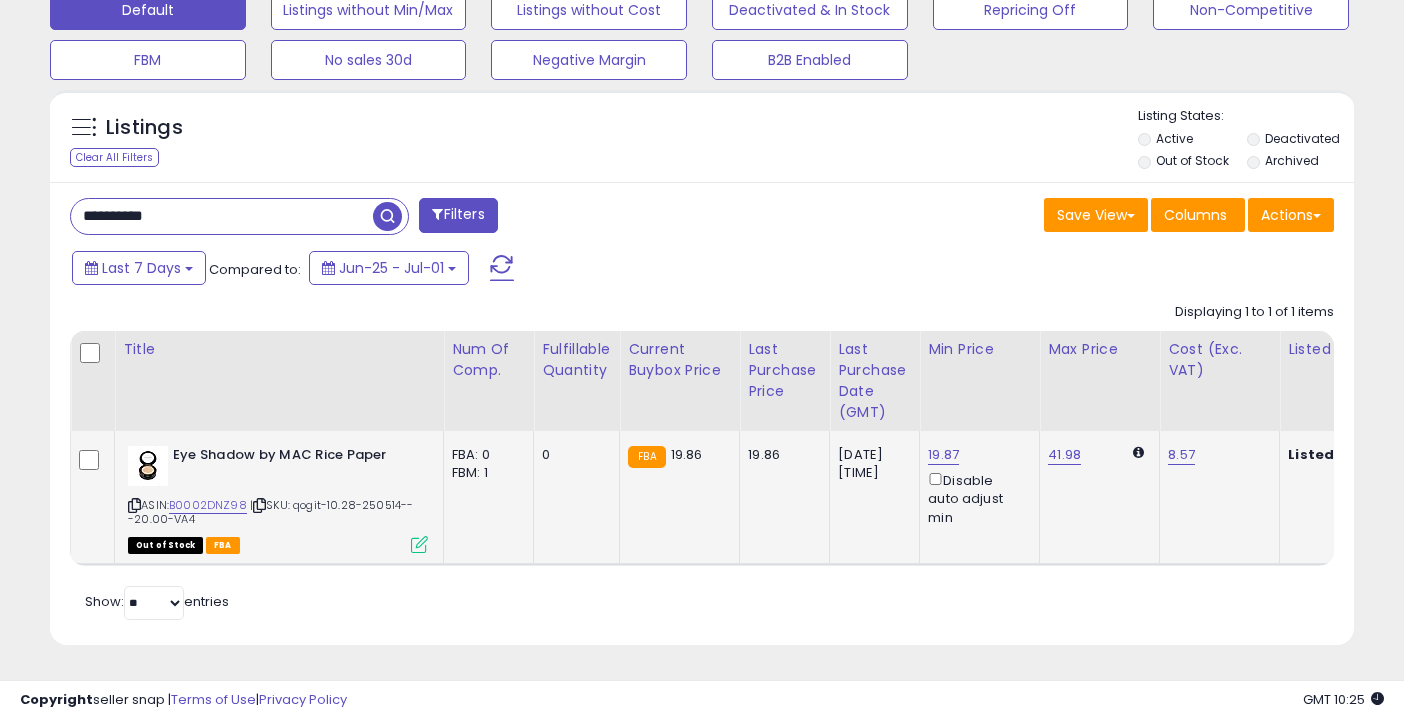 click on "**********" at bounding box center (222, 216) 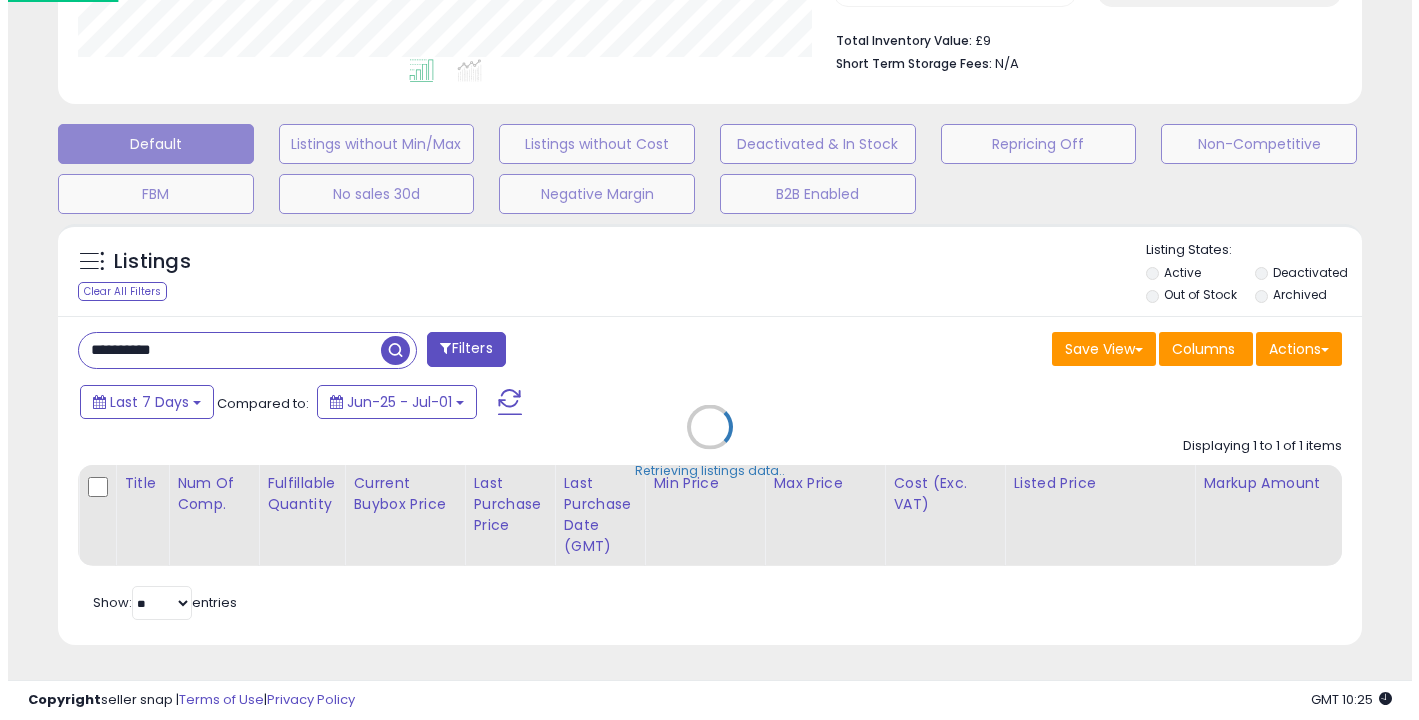 scroll, scrollTop: 521, scrollLeft: 0, axis: vertical 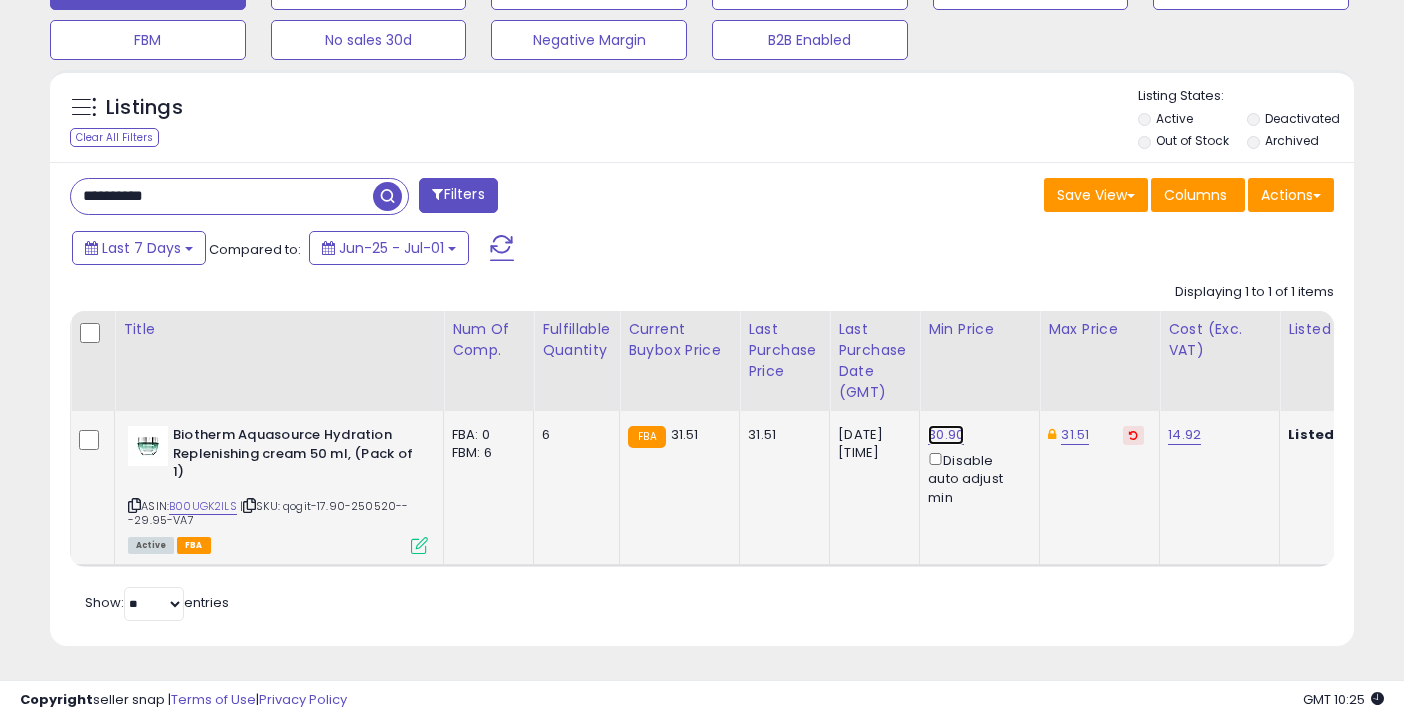 click on "30.90" at bounding box center [946, 435] 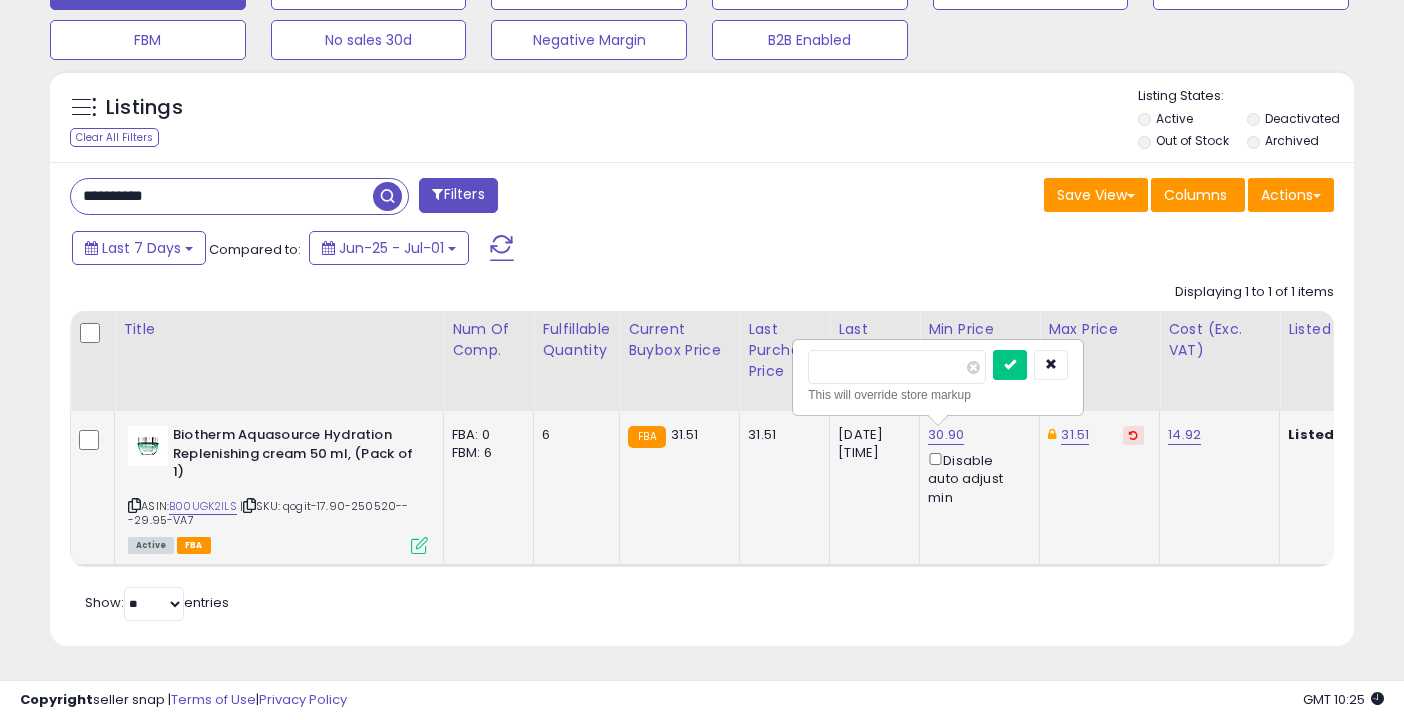 click on "*****" at bounding box center (897, 367) 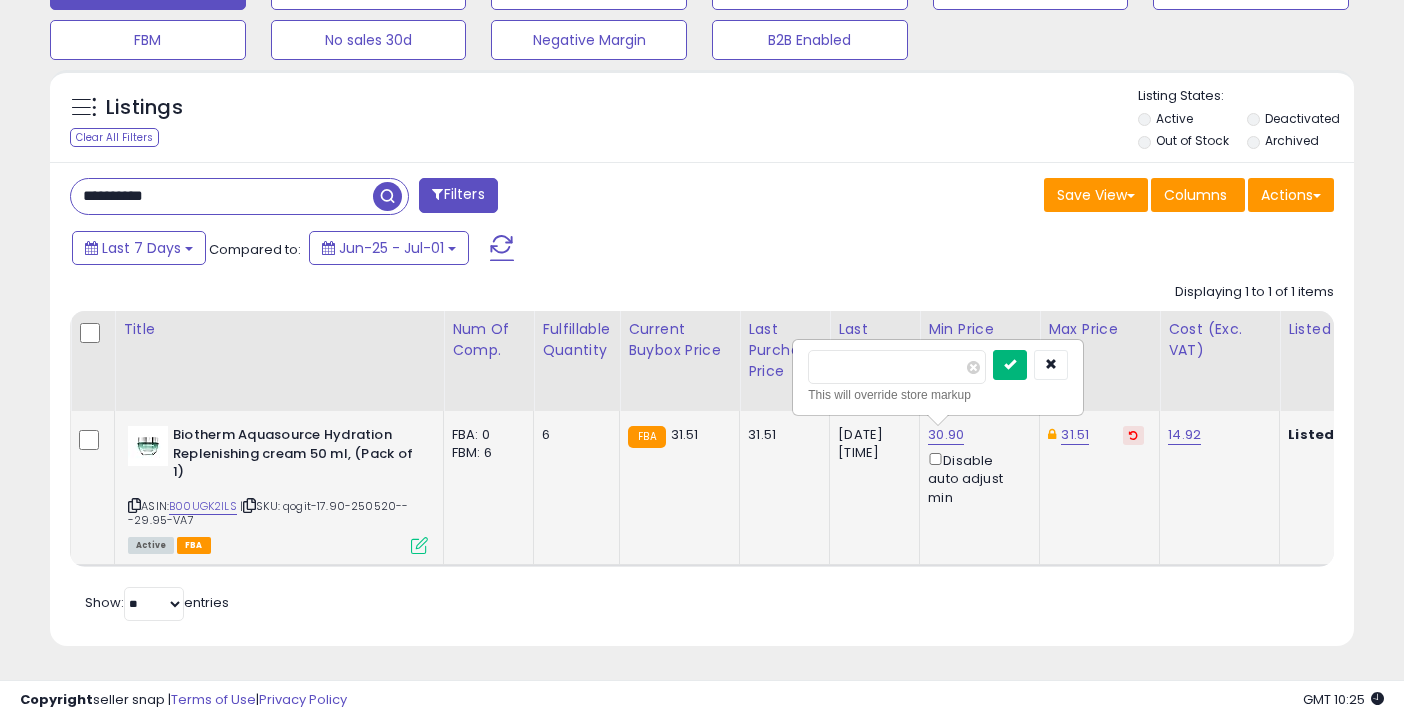 type on "*****" 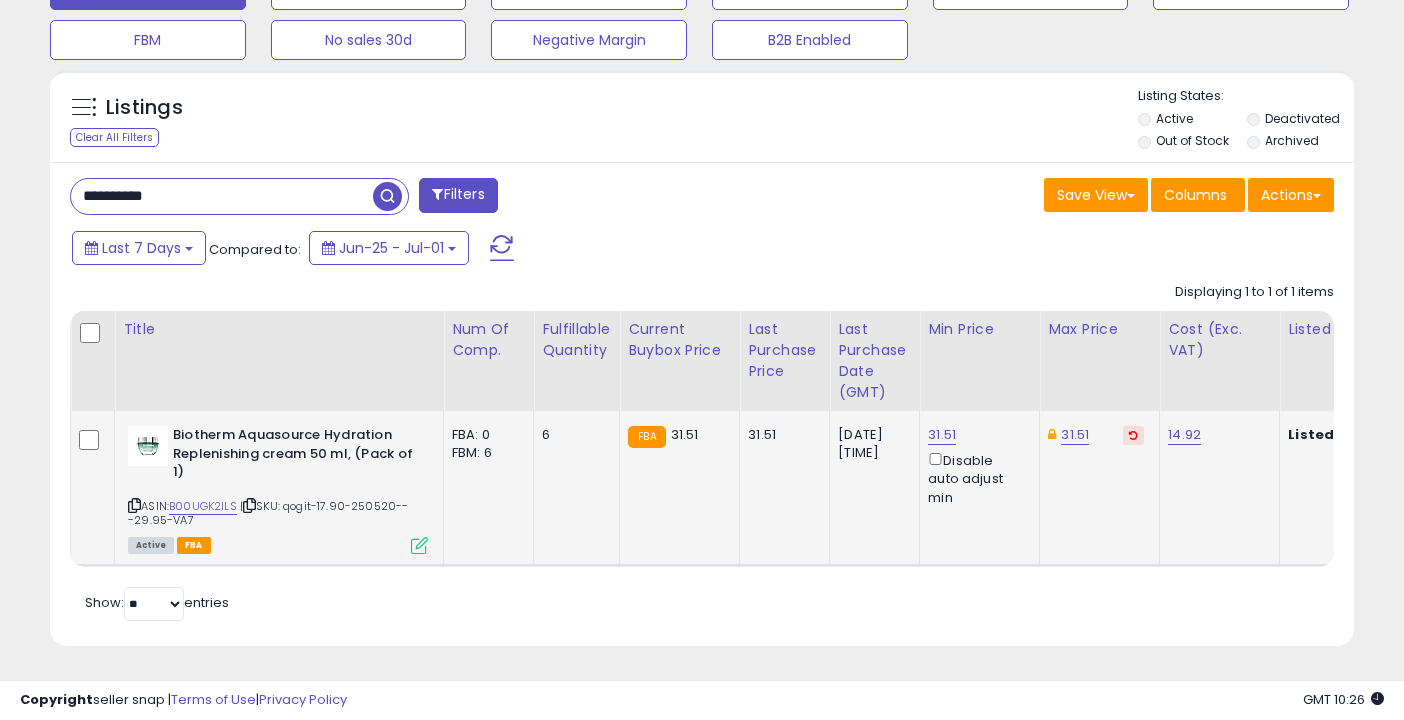 click at bounding box center (1133, 435) 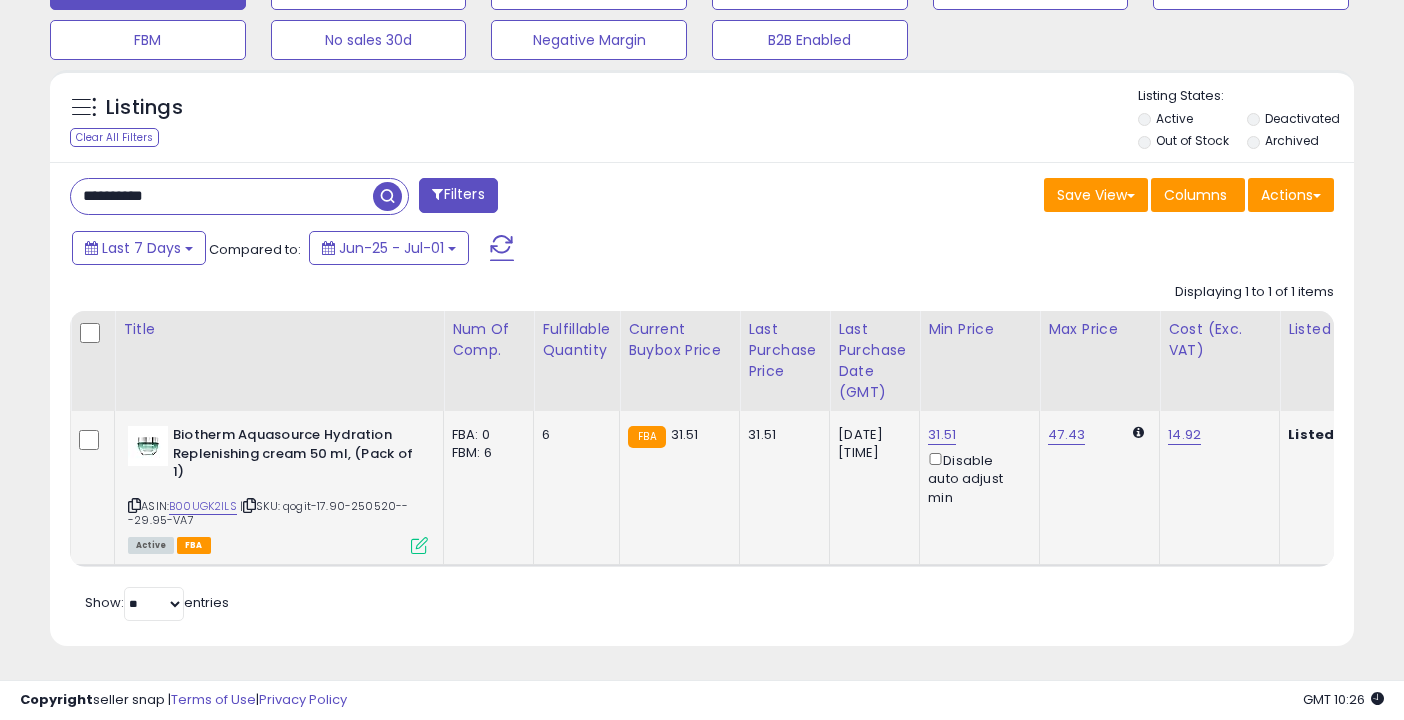 click on "**********" at bounding box center [222, 196] 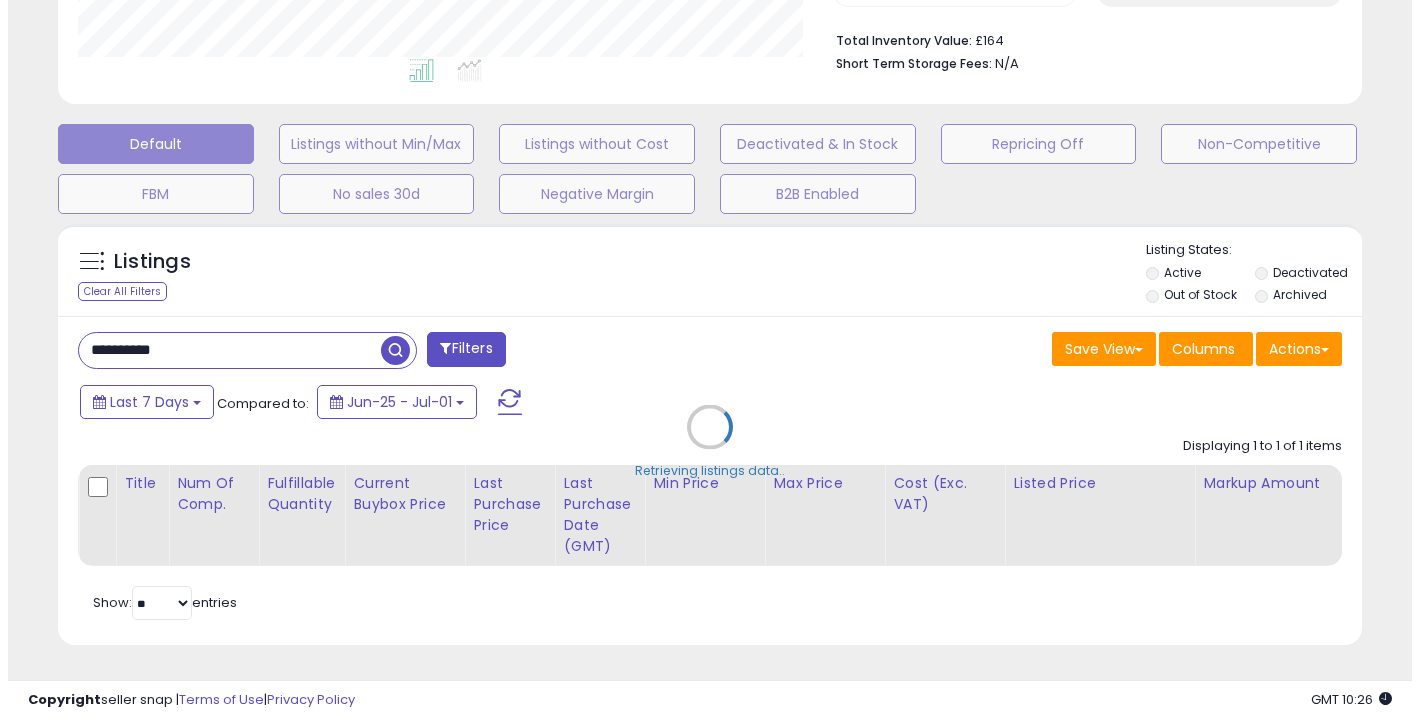 scroll, scrollTop: 521, scrollLeft: 0, axis: vertical 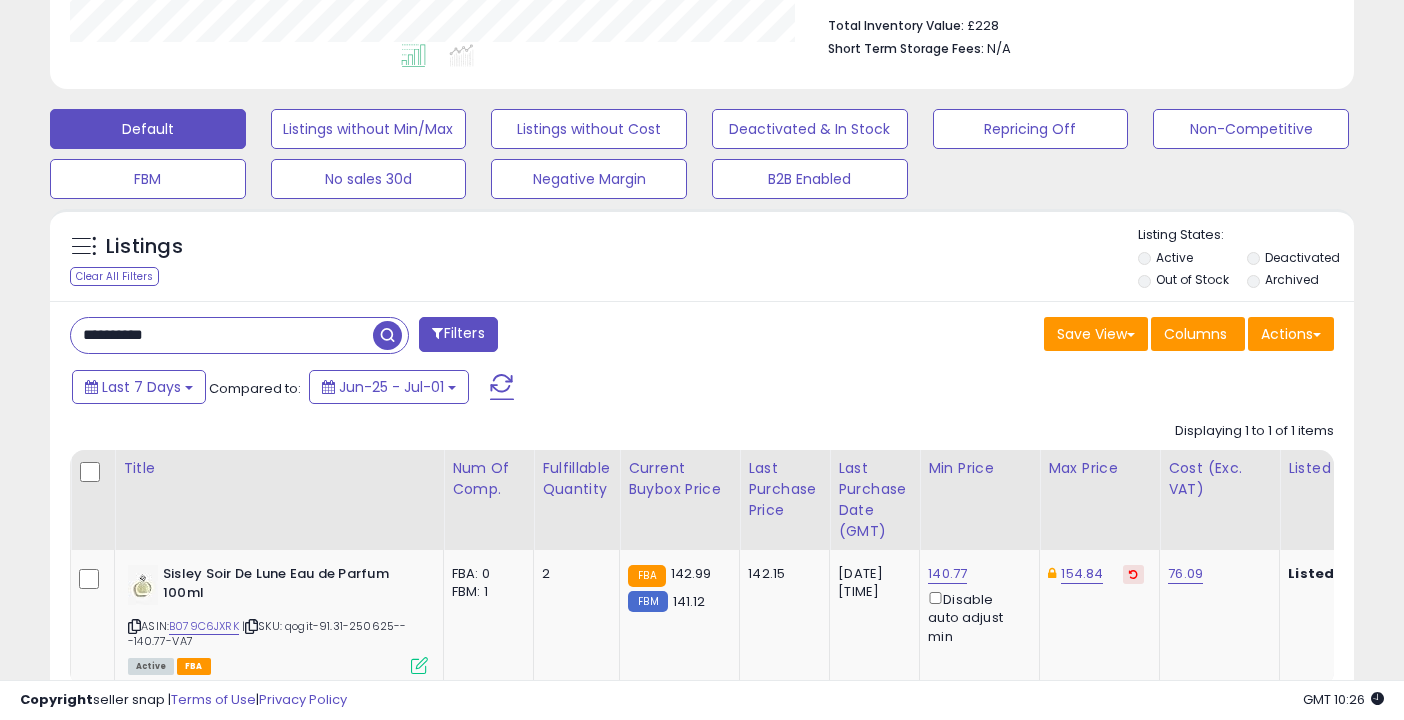click on "**********" at bounding box center [239, 335] 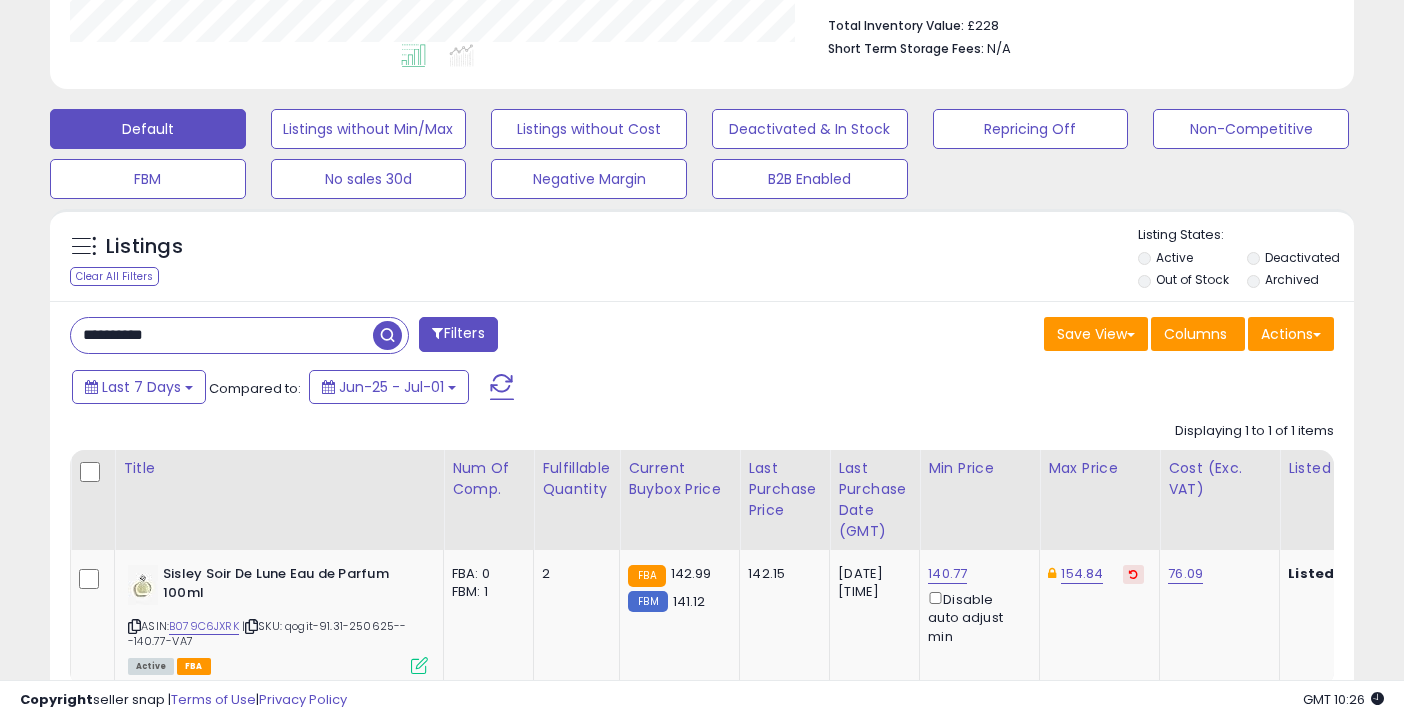 click on "**********" at bounding box center (222, 335) 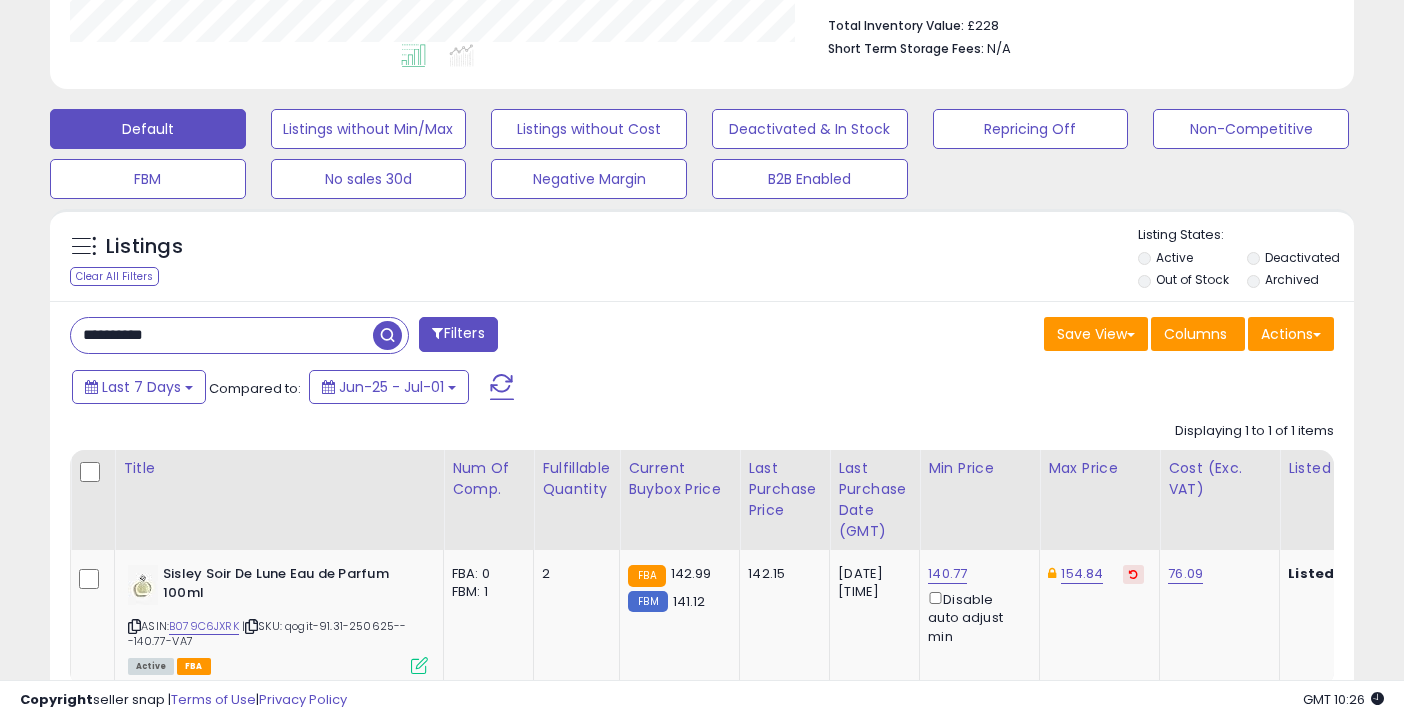 paste 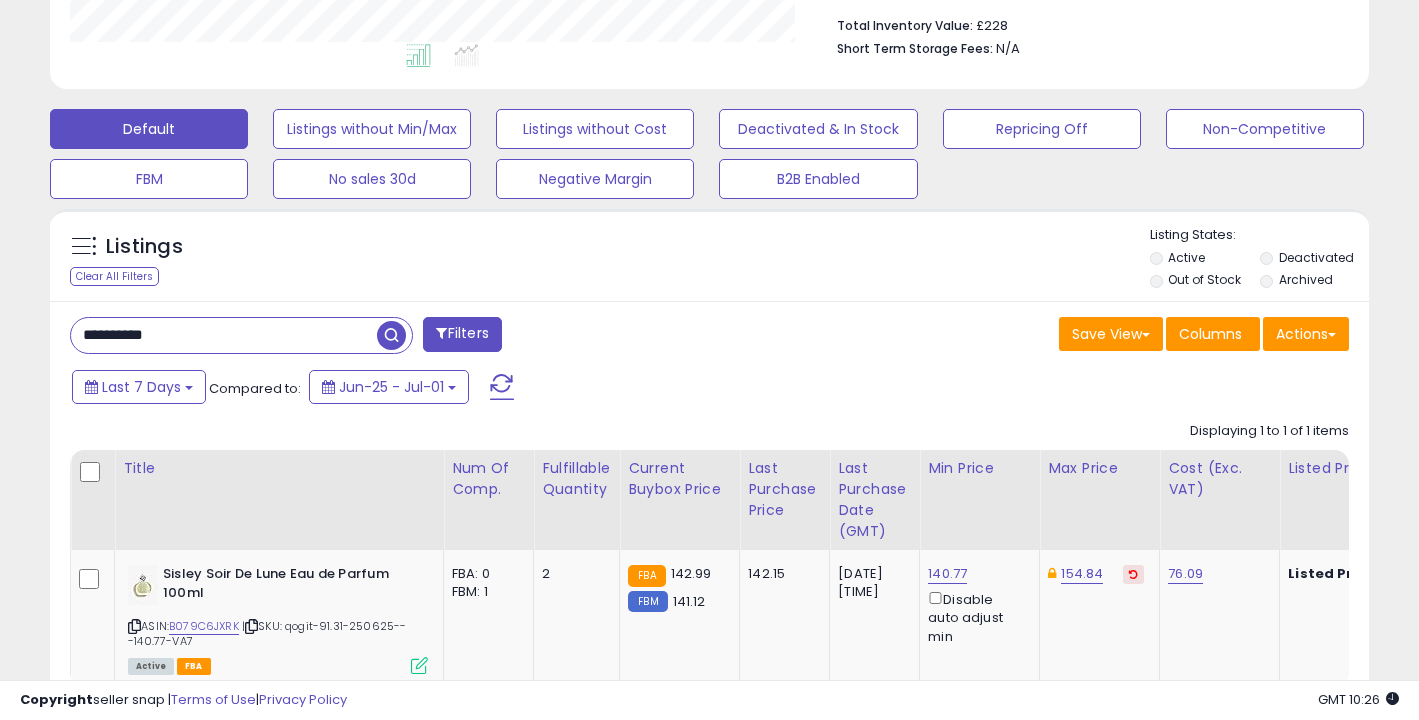 scroll, scrollTop: 999590, scrollLeft: 999236, axis: both 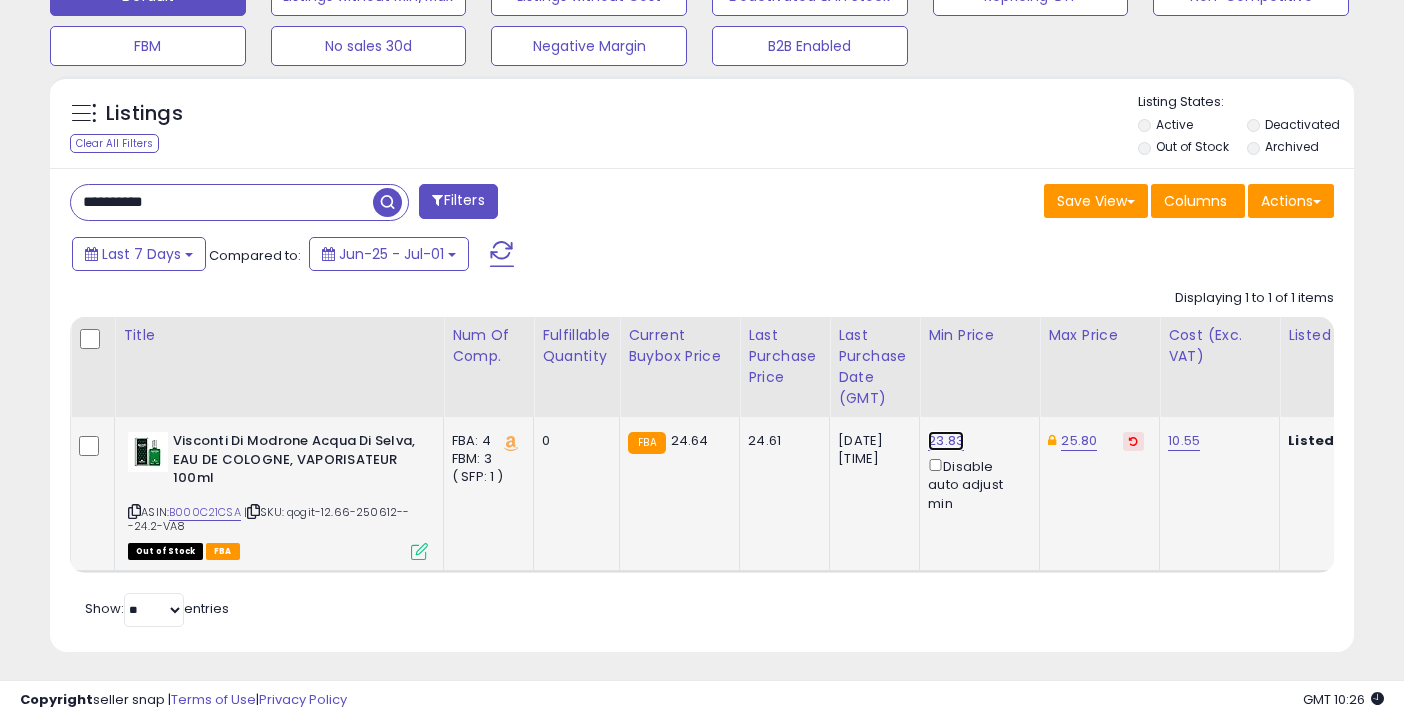 click on "23.83" at bounding box center [946, 441] 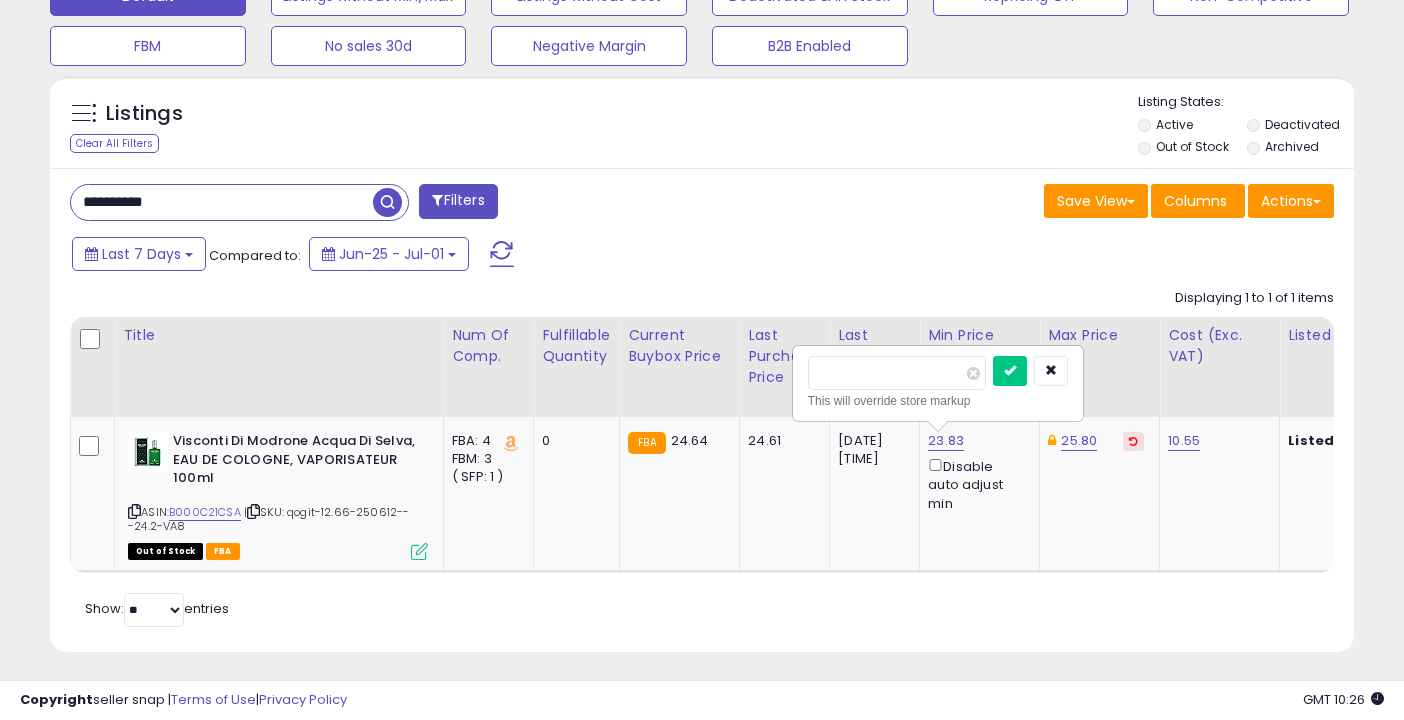 click on "Last 7 Days
Compared to:
Jun-25 - Jul-01" at bounding box center (541, 256) 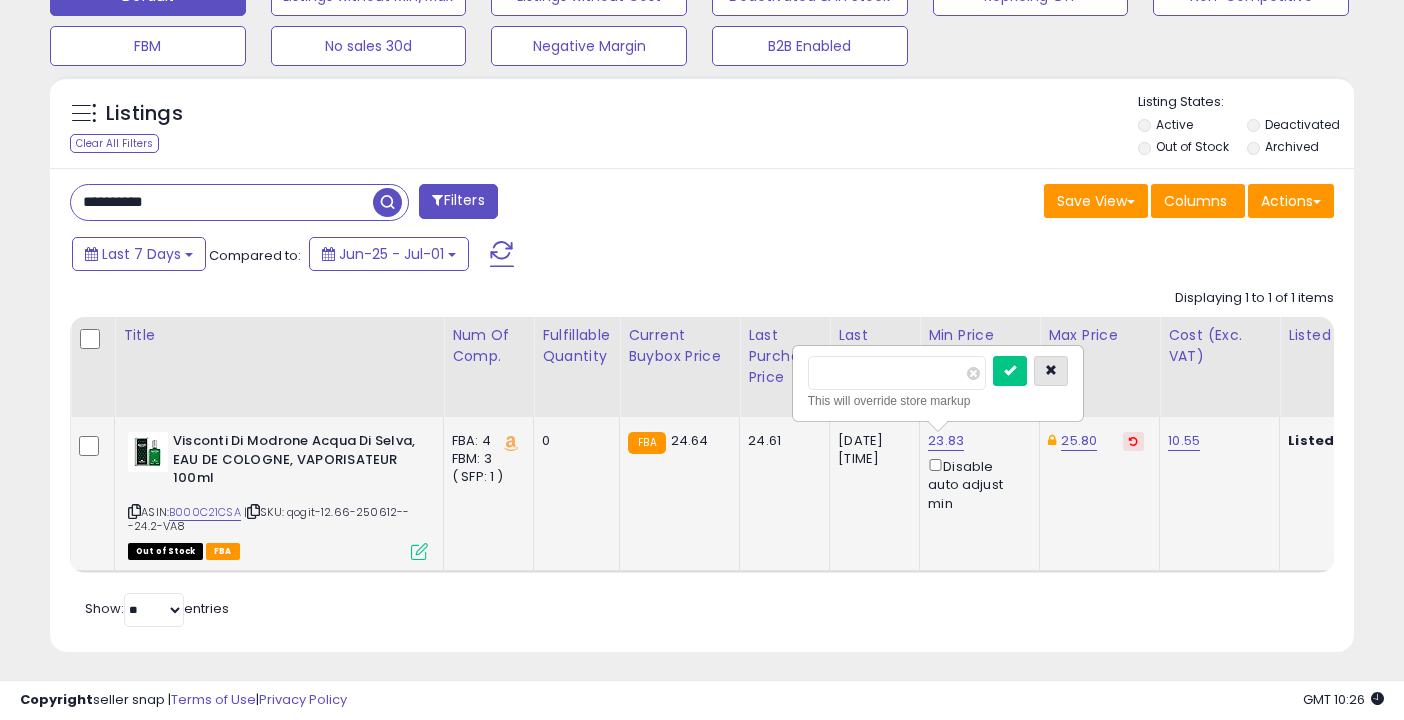 click at bounding box center [1051, 371] 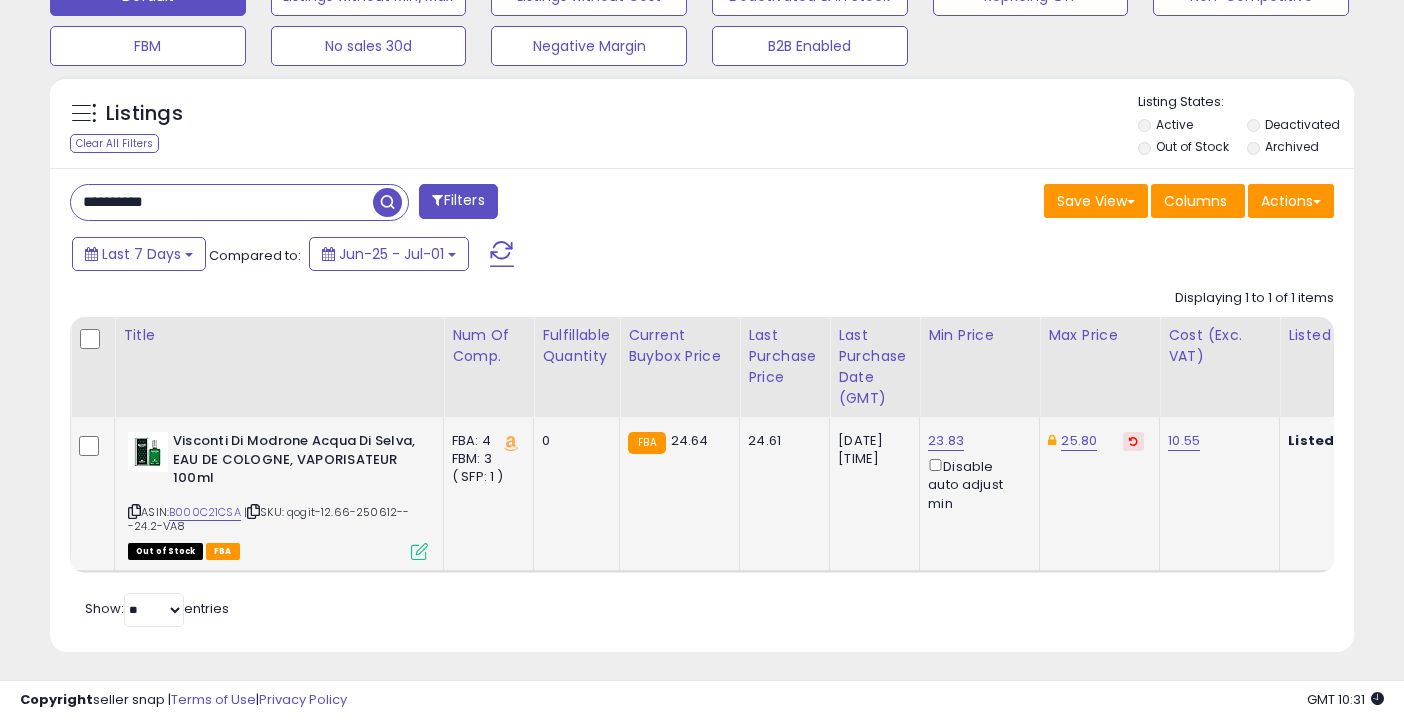 click on "**********" at bounding box center (222, 202) 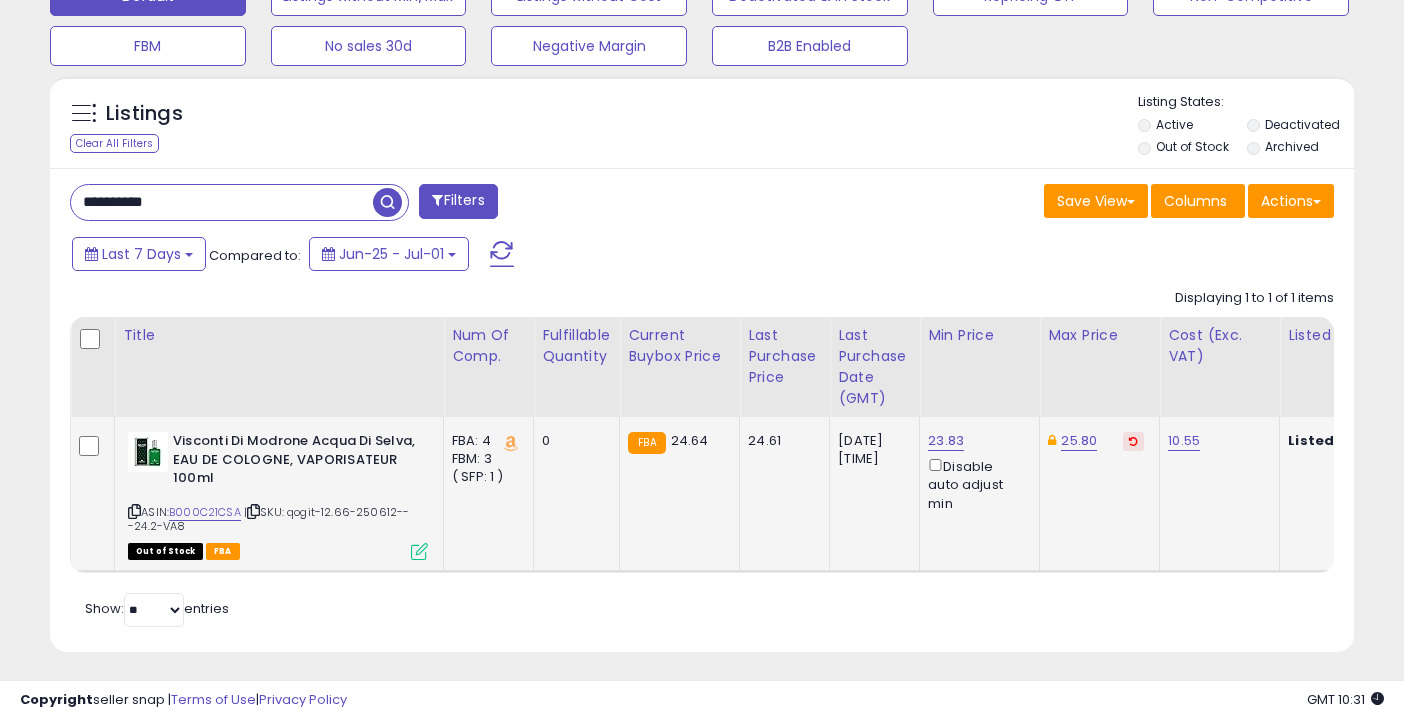 paste 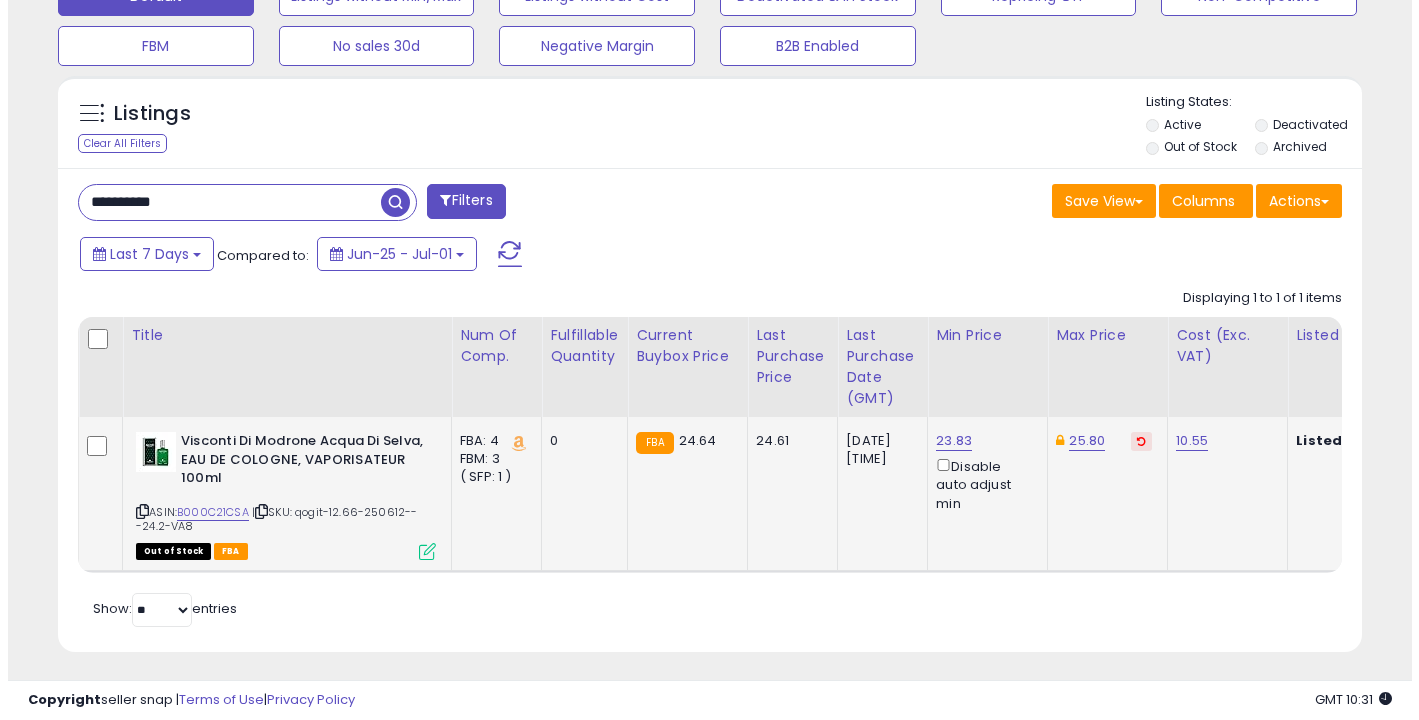 scroll, scrollTop: 521, scrollLeft: 0, axis: vertical 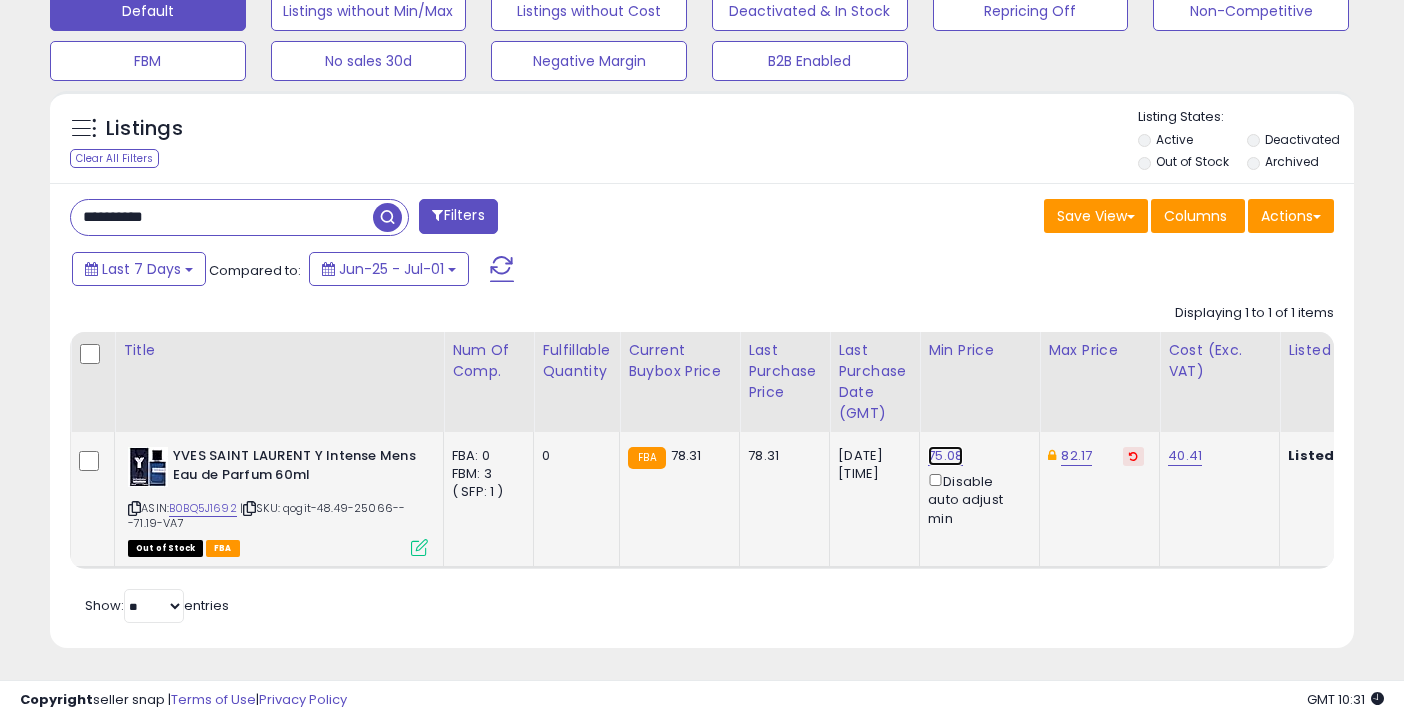 click on "75.08" at bounding box center (945, 456) 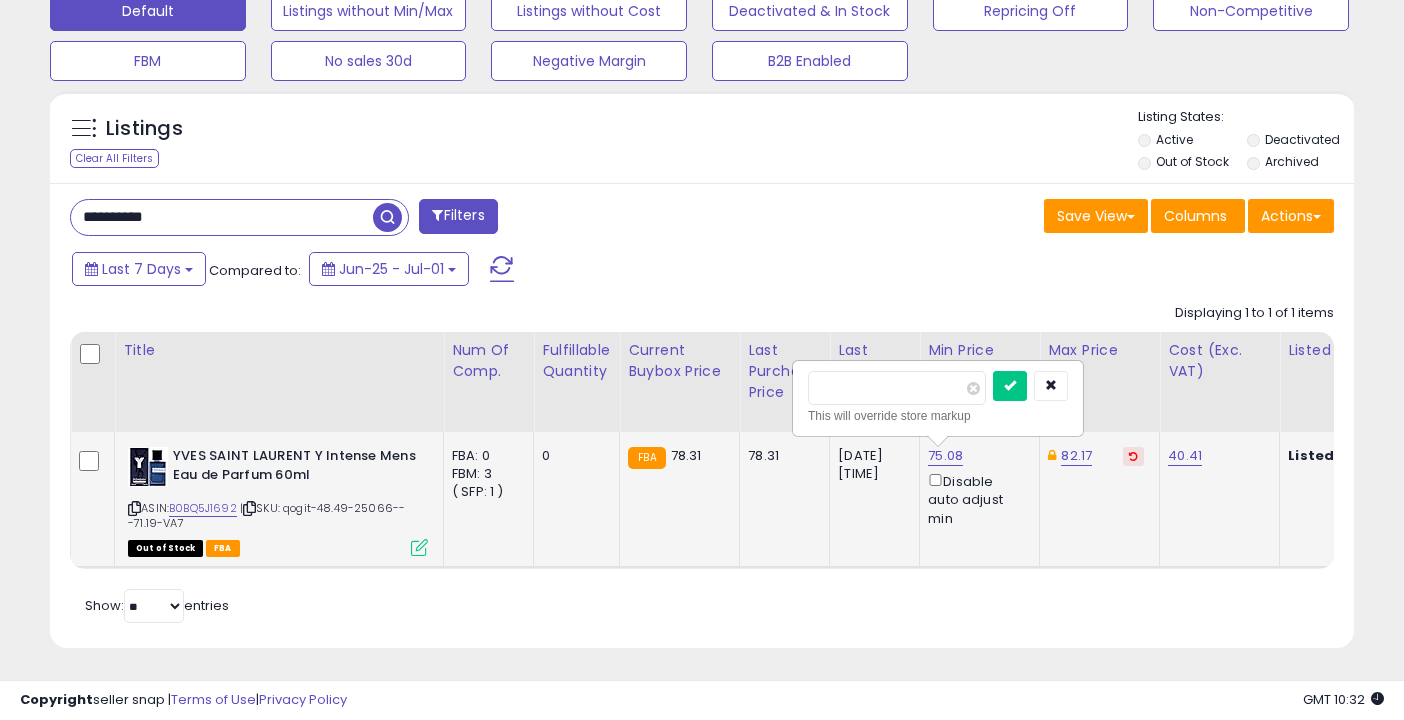click on "*****" at bounding box center (897, 388) 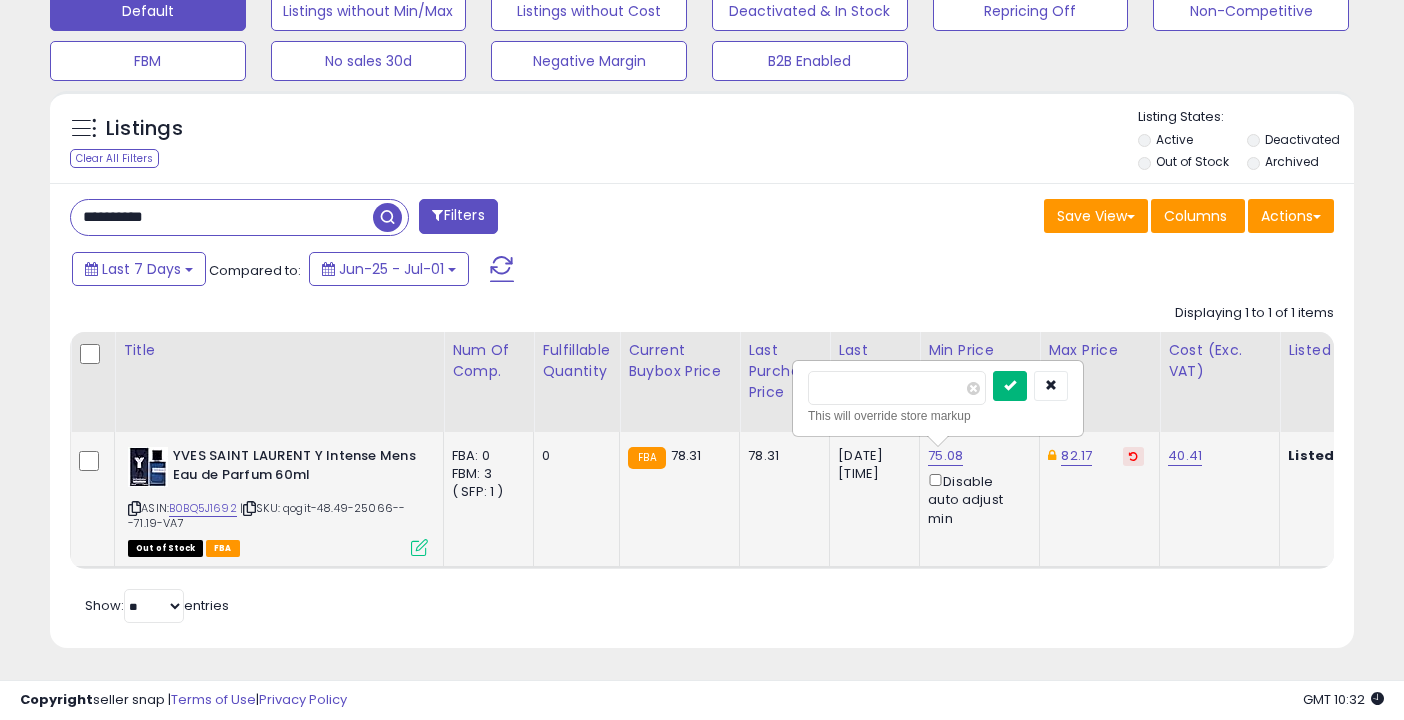 type on "*****" 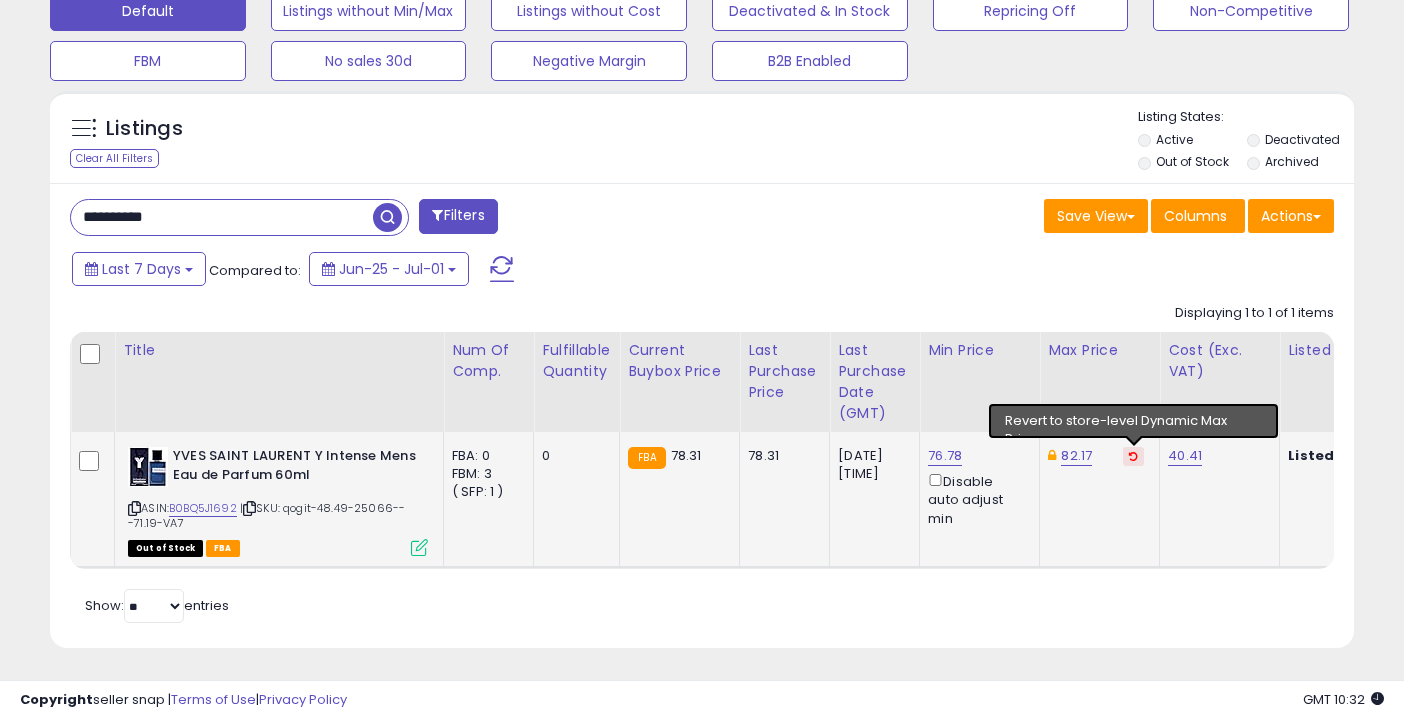 click at bounding box center [1133, 456] 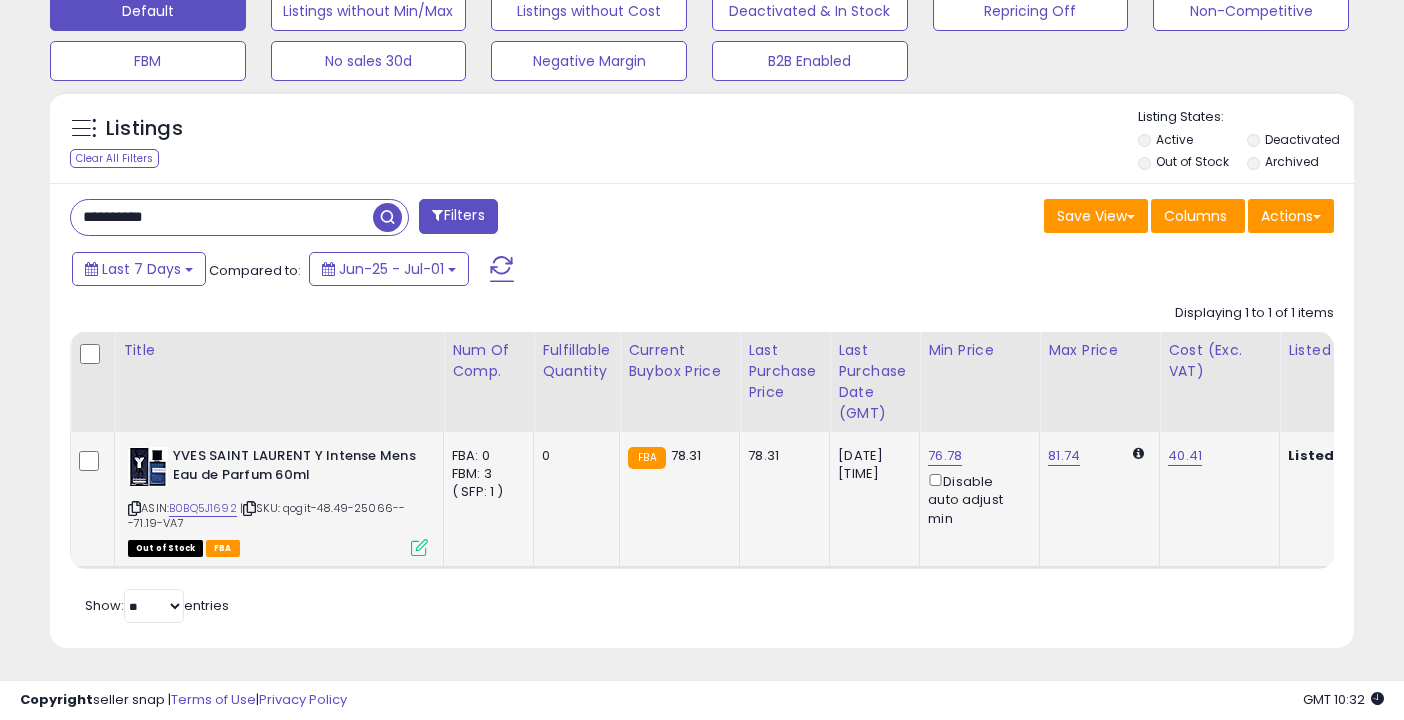 drag, startPoint x: 355, startPoint y: 214, endPoint x: 375, endPoint y: 218, distance: 20.396078 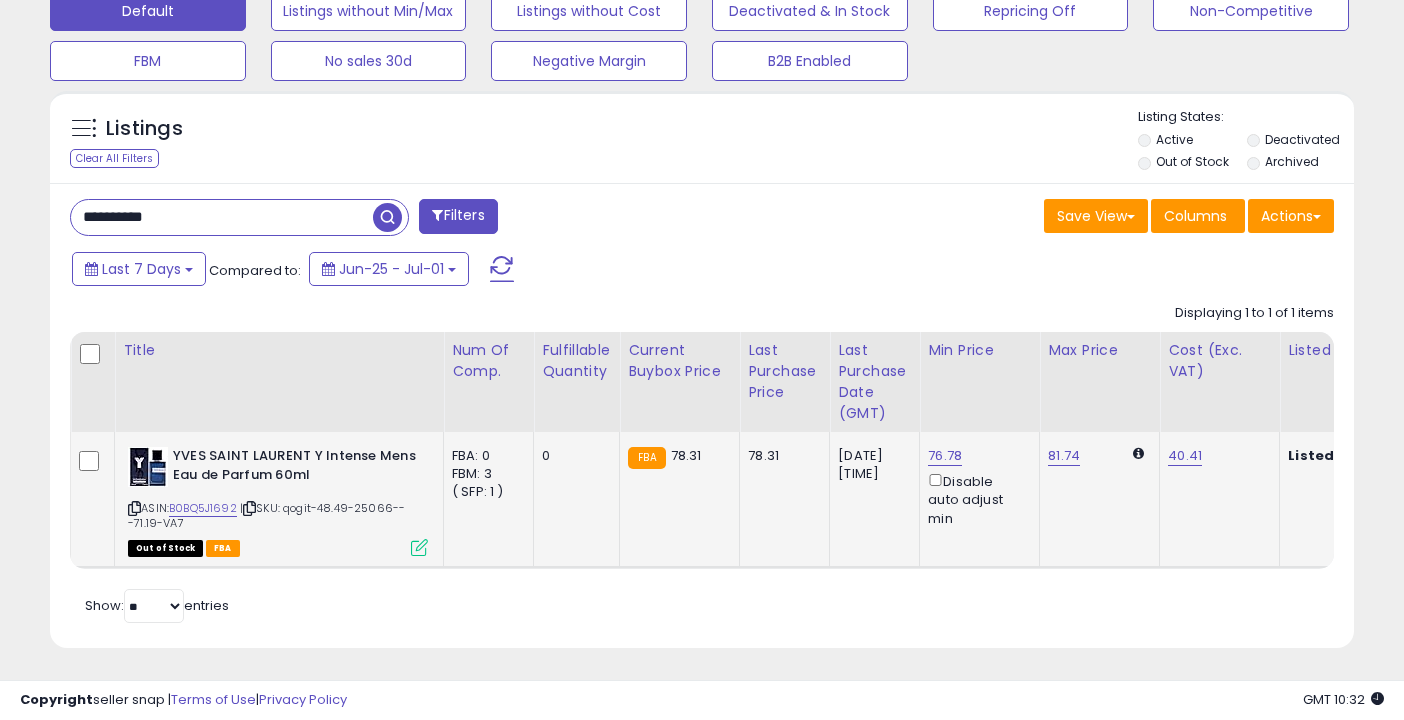 paste 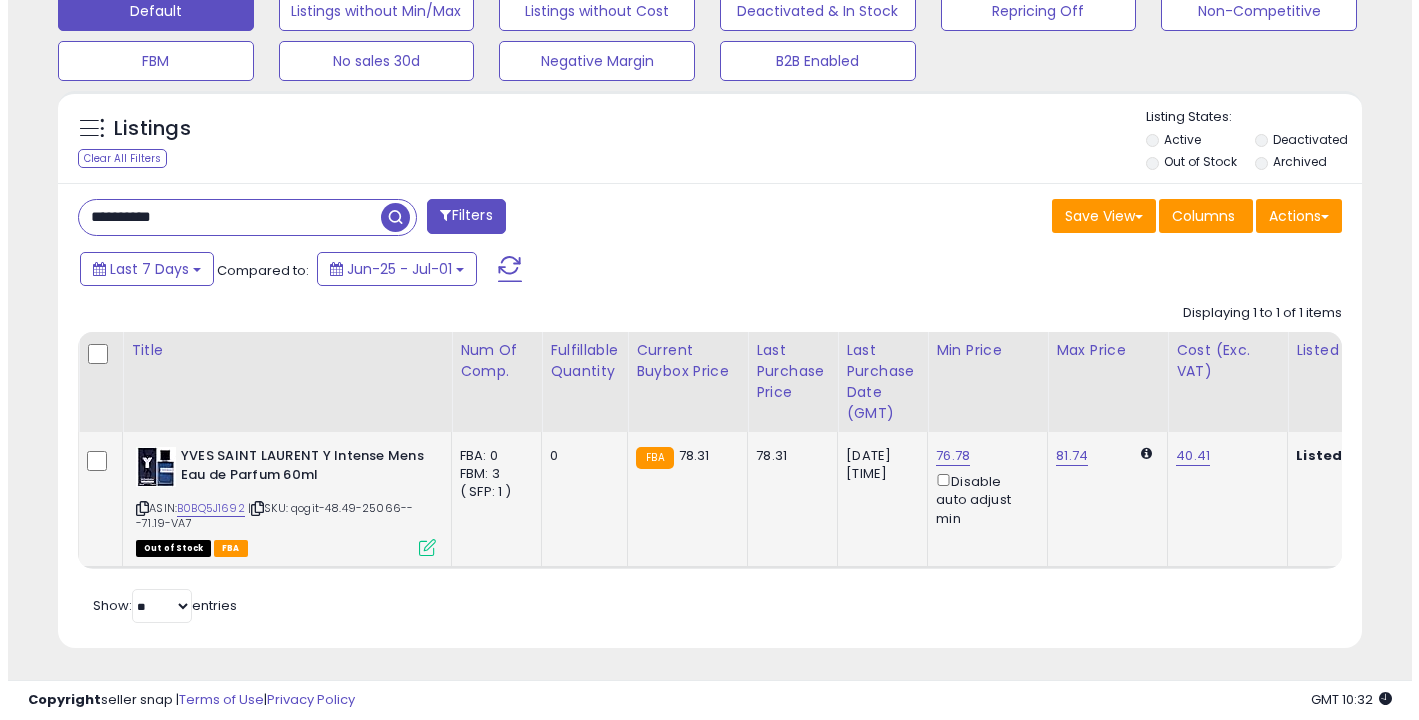 scroll, scrollTop: 521, scrollLeft: 0, axis: vertical 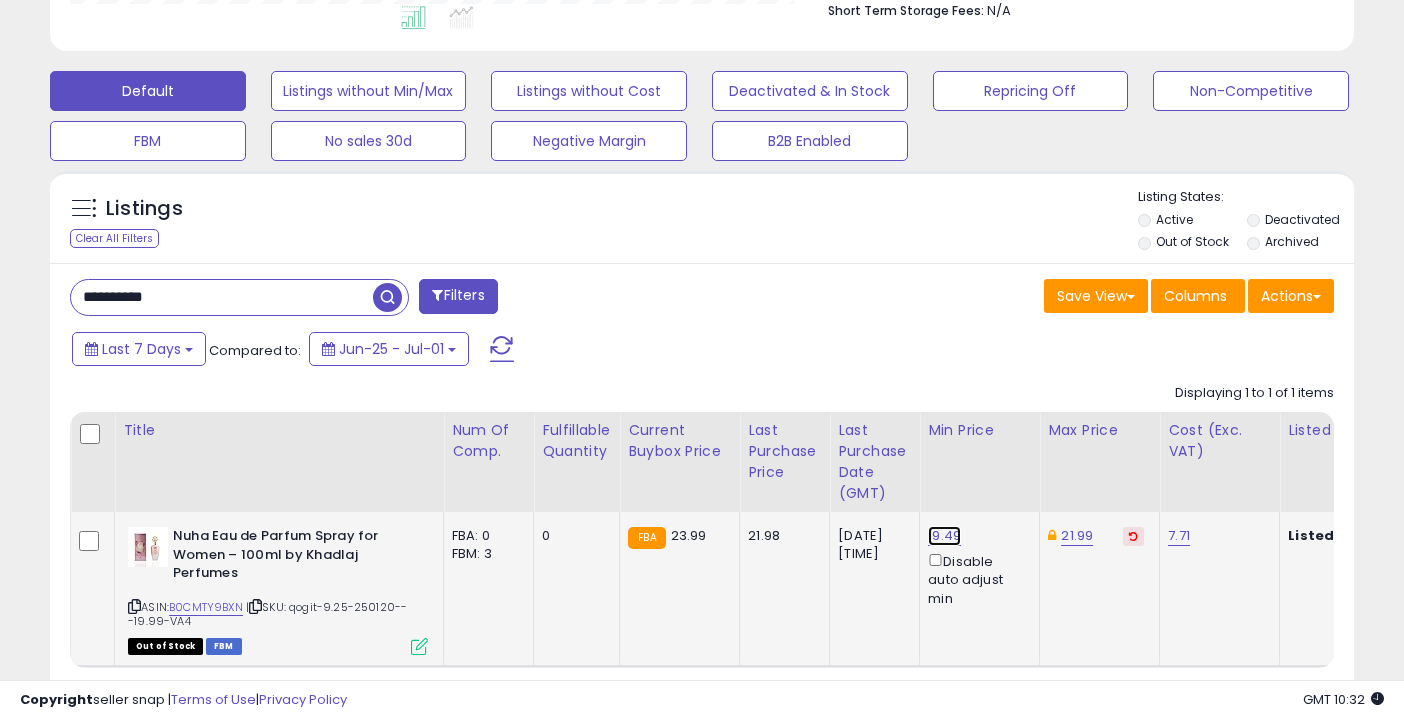 click on "19.49" at bounding box center [944, 536] 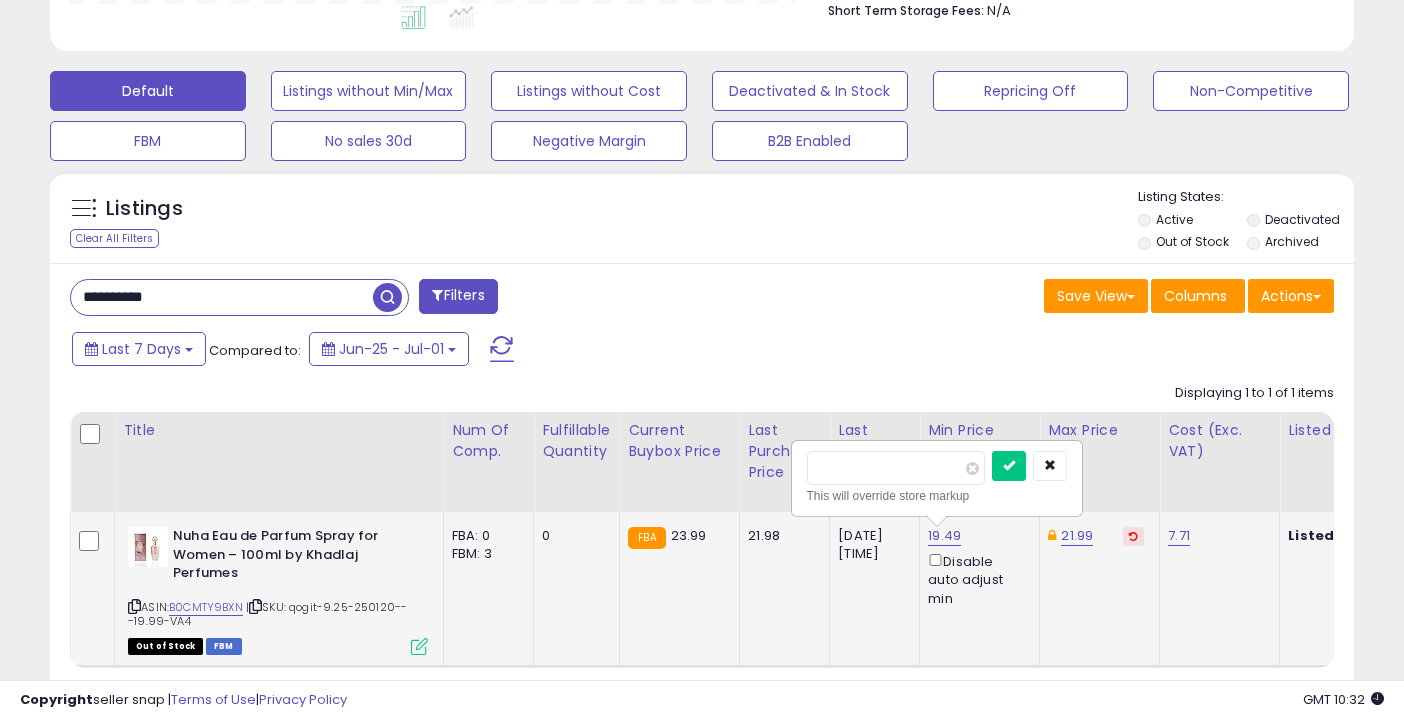 click on "*****" at bounding box center (896, 468) 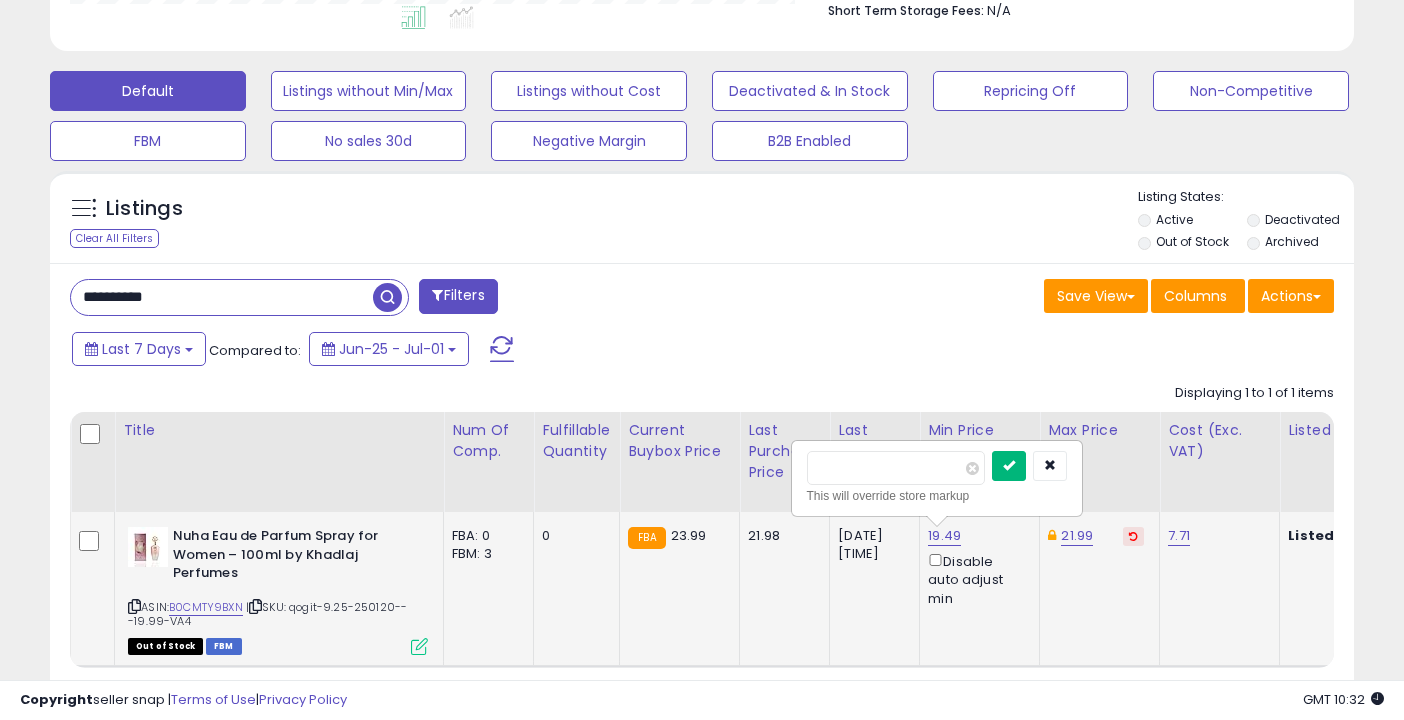 type on "*****" 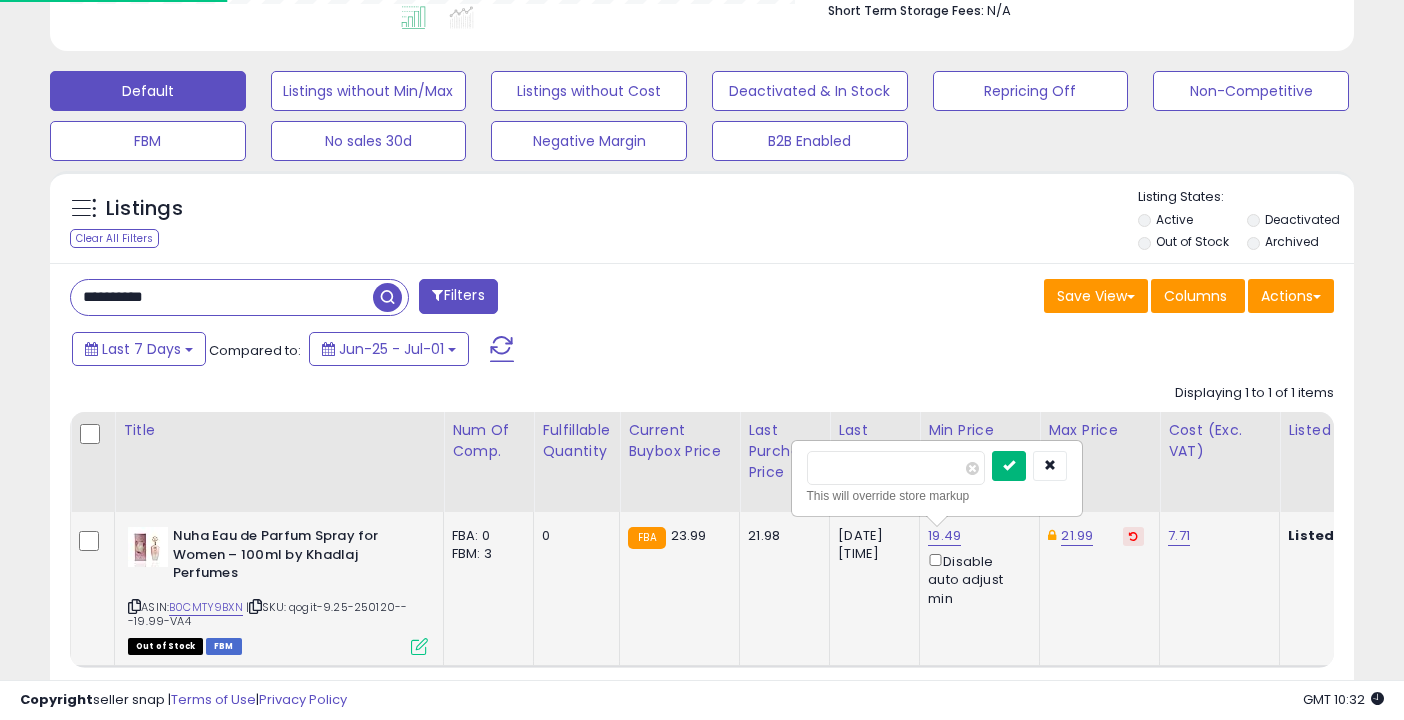 click at bounding box center [1009, 466] 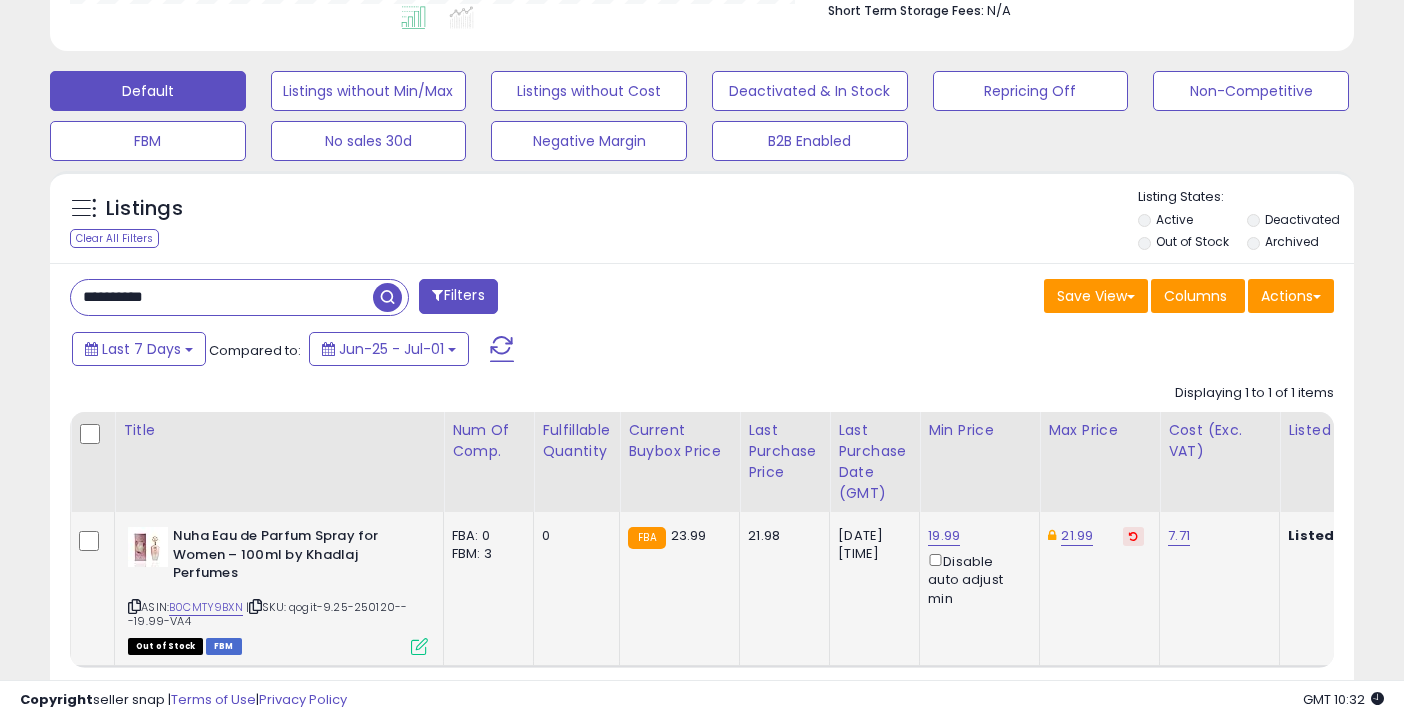 click at bounding box center (1133, 536) 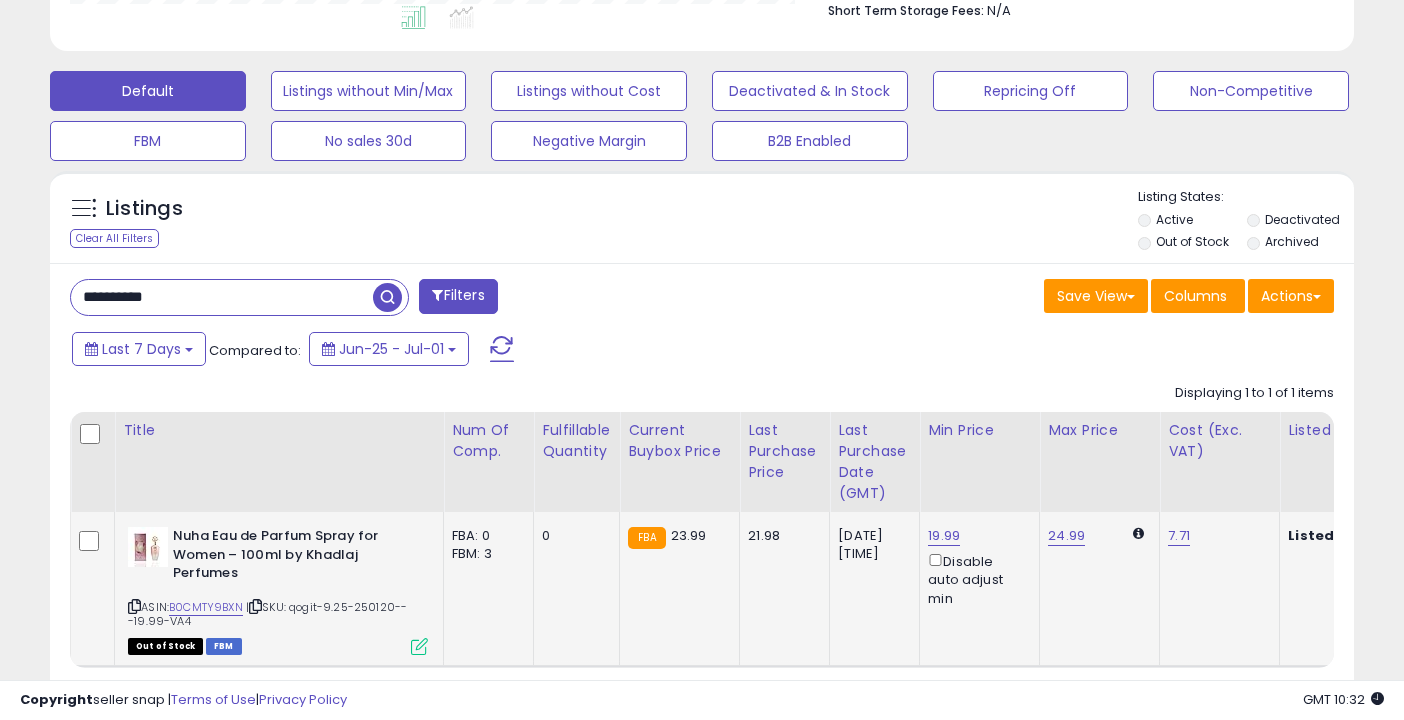 click on "**********" at bounding box center [222, 297] 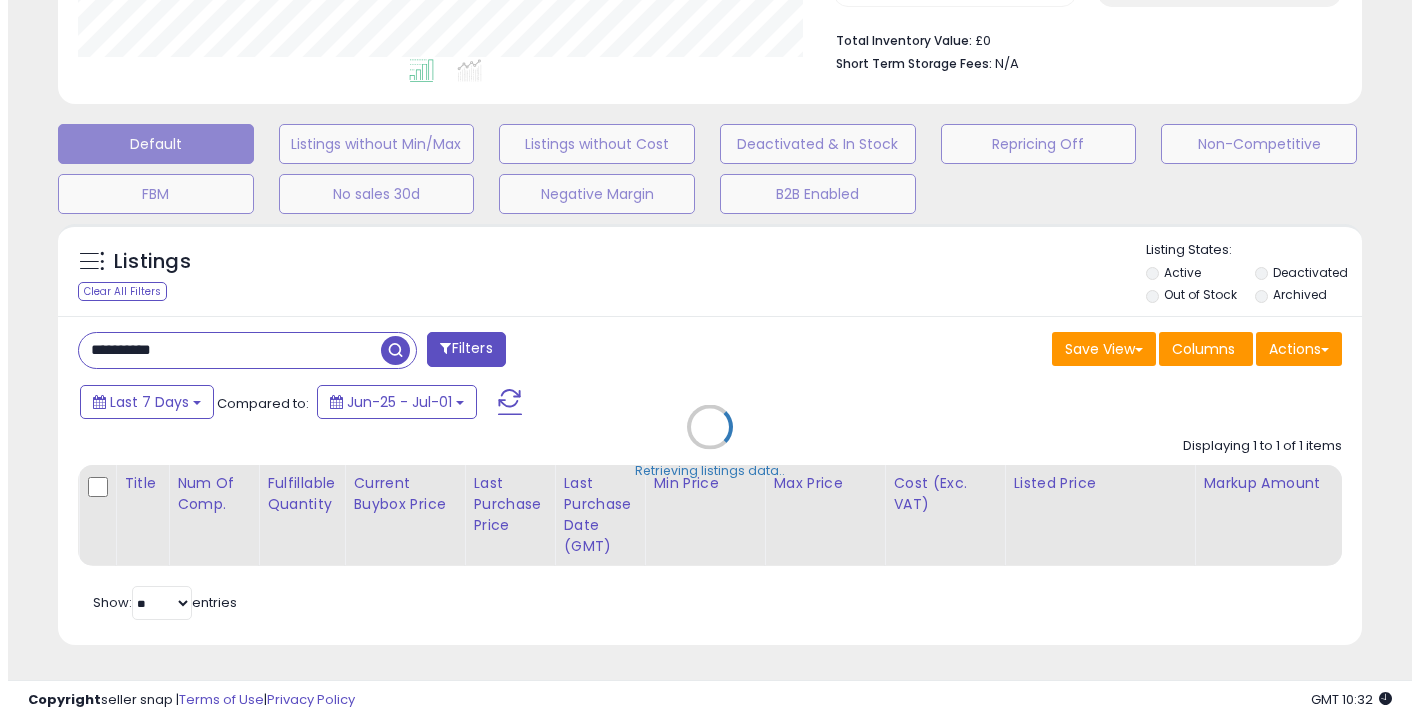 scroll, scrollTop: 521, scrollLeft: 0, axis: vertical 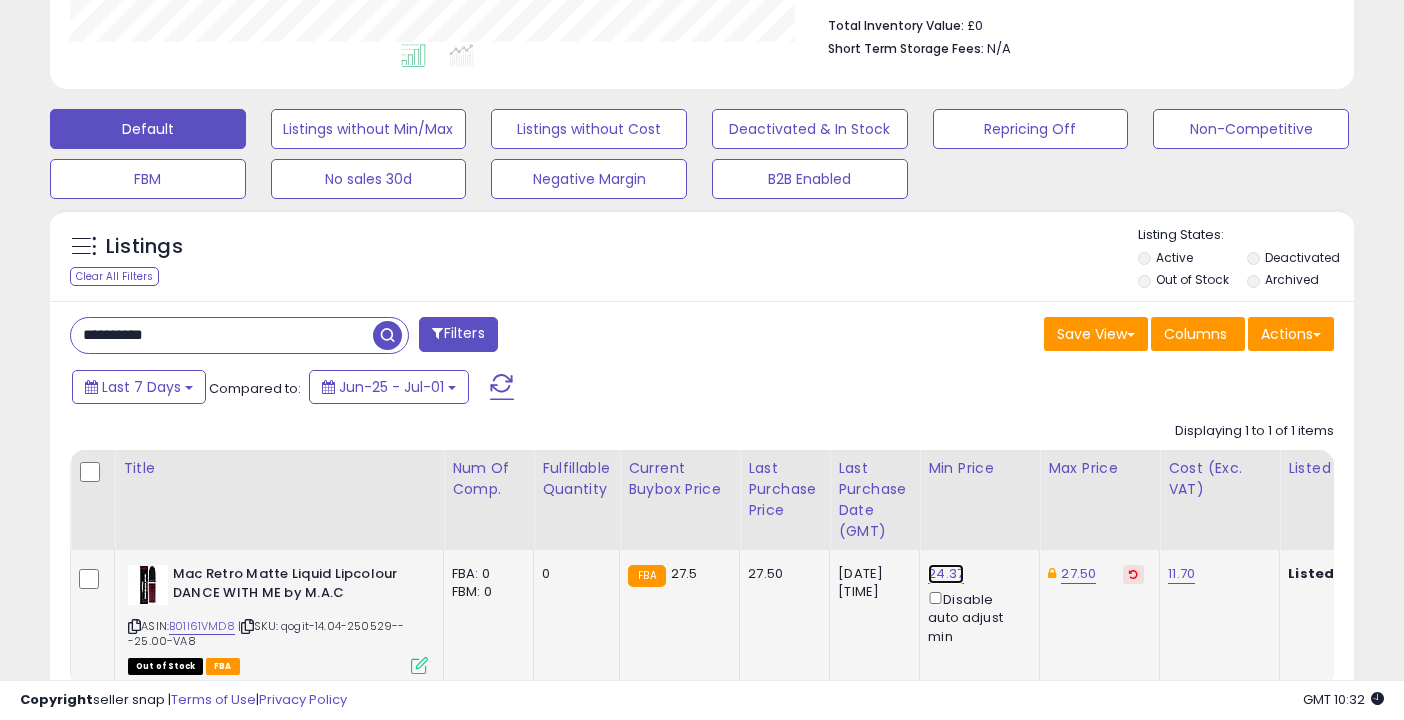 click on "24.37" at bounding box center [946, 574] 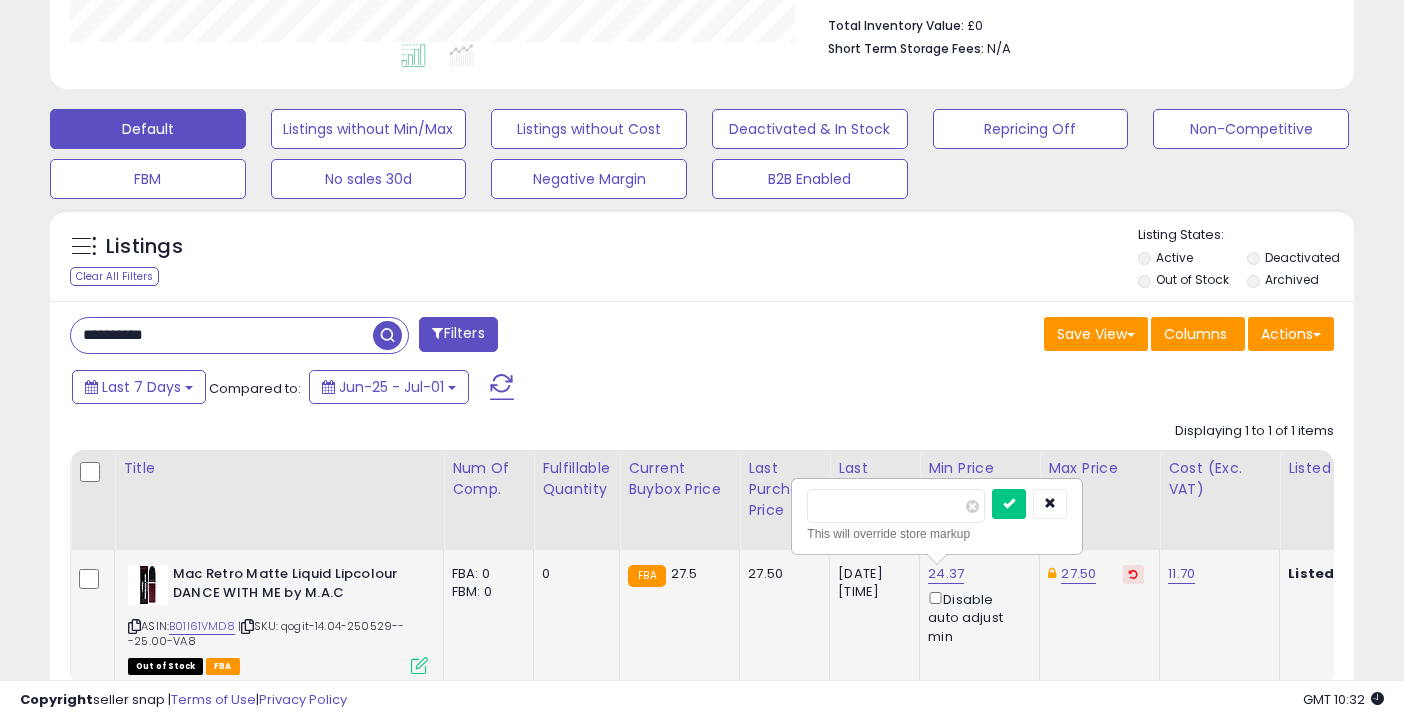 click on "*****" at bounding box center [896, 506] 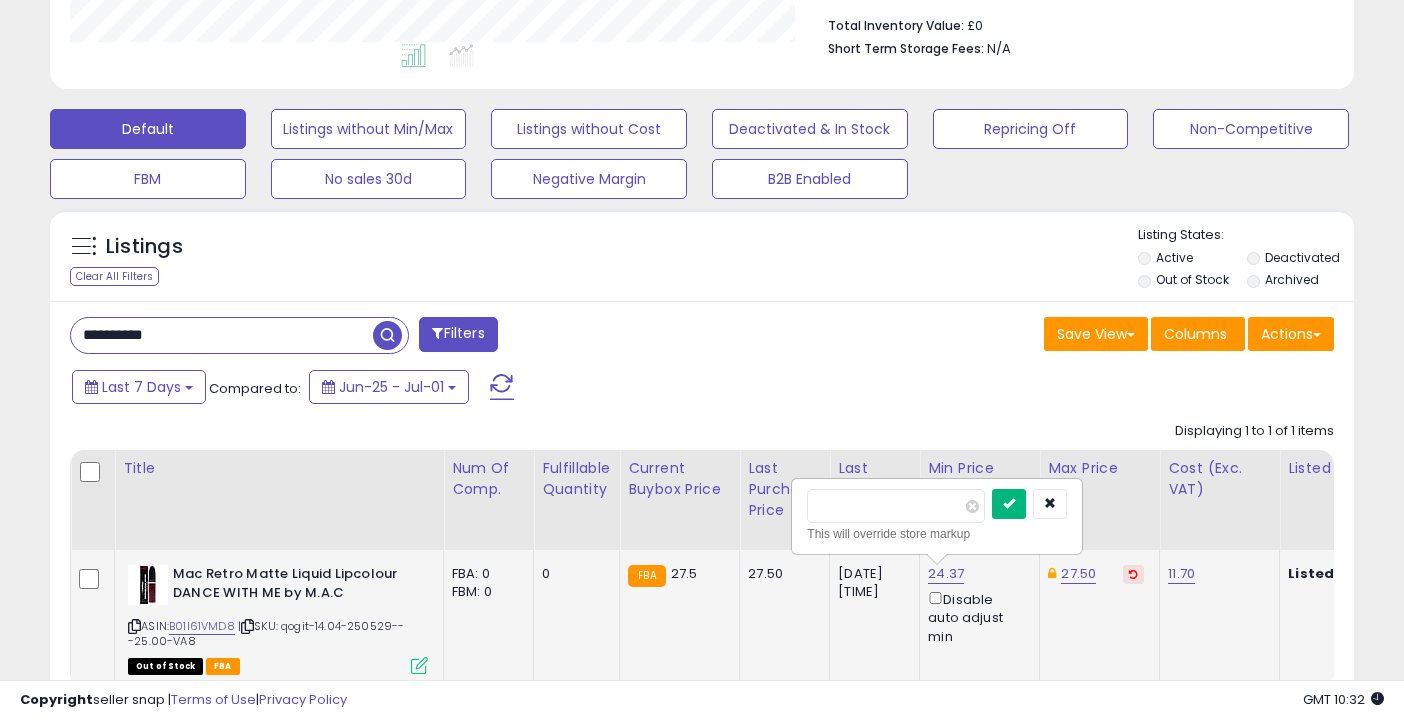 click at bounding box center (1009, 503) 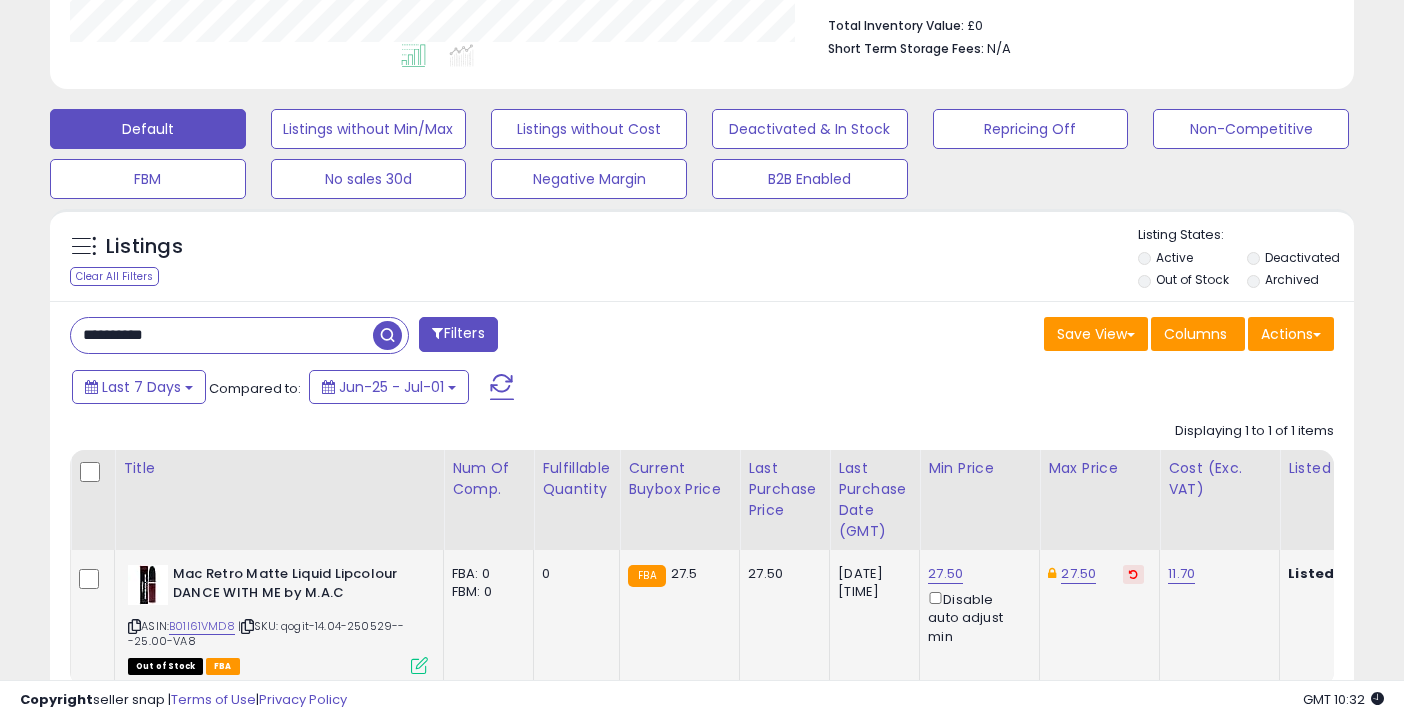 click at bounding box center [1133, 574] 